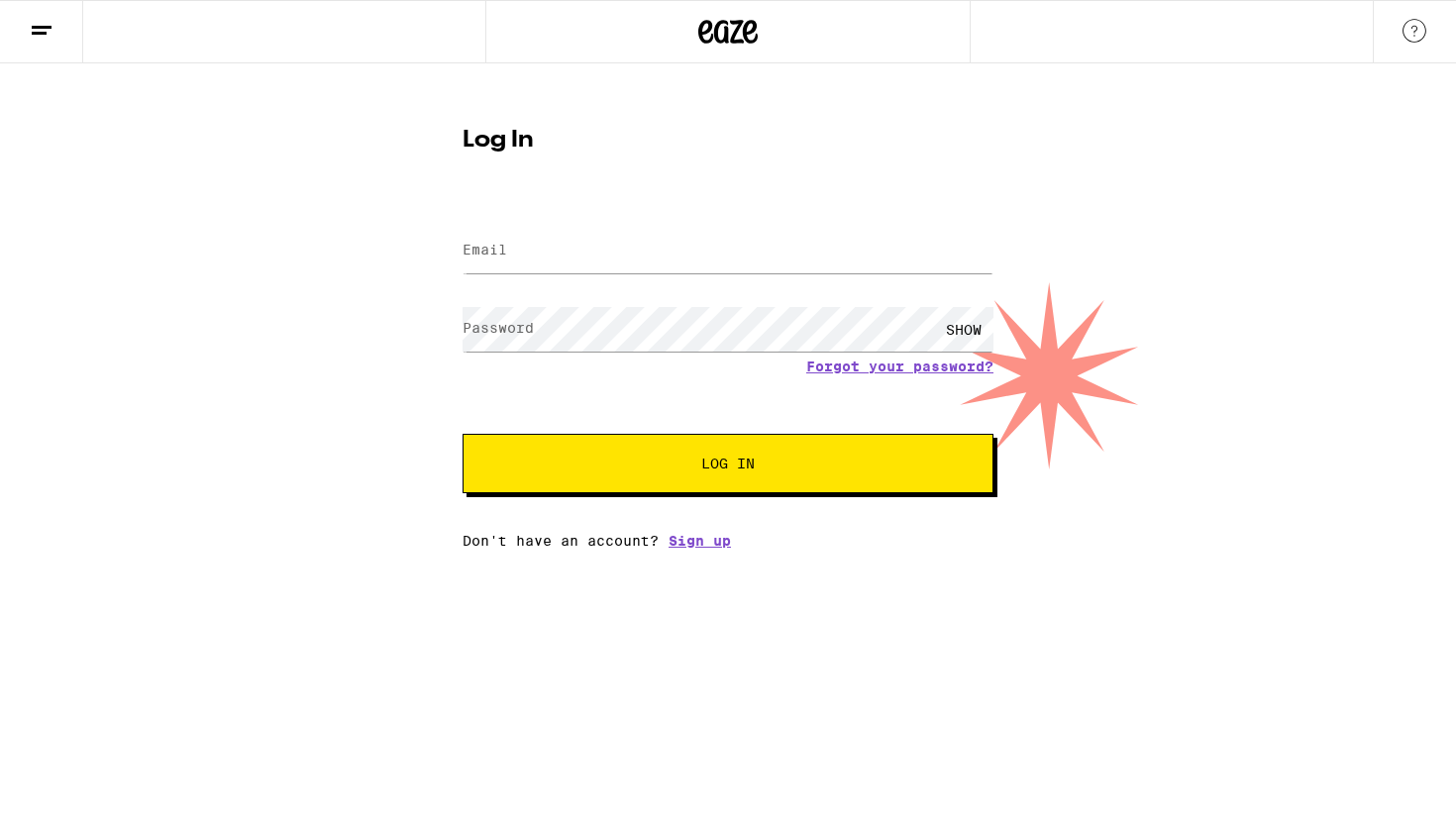 scroll, scrollTop: 0, scrollLeft: 0, axis: both 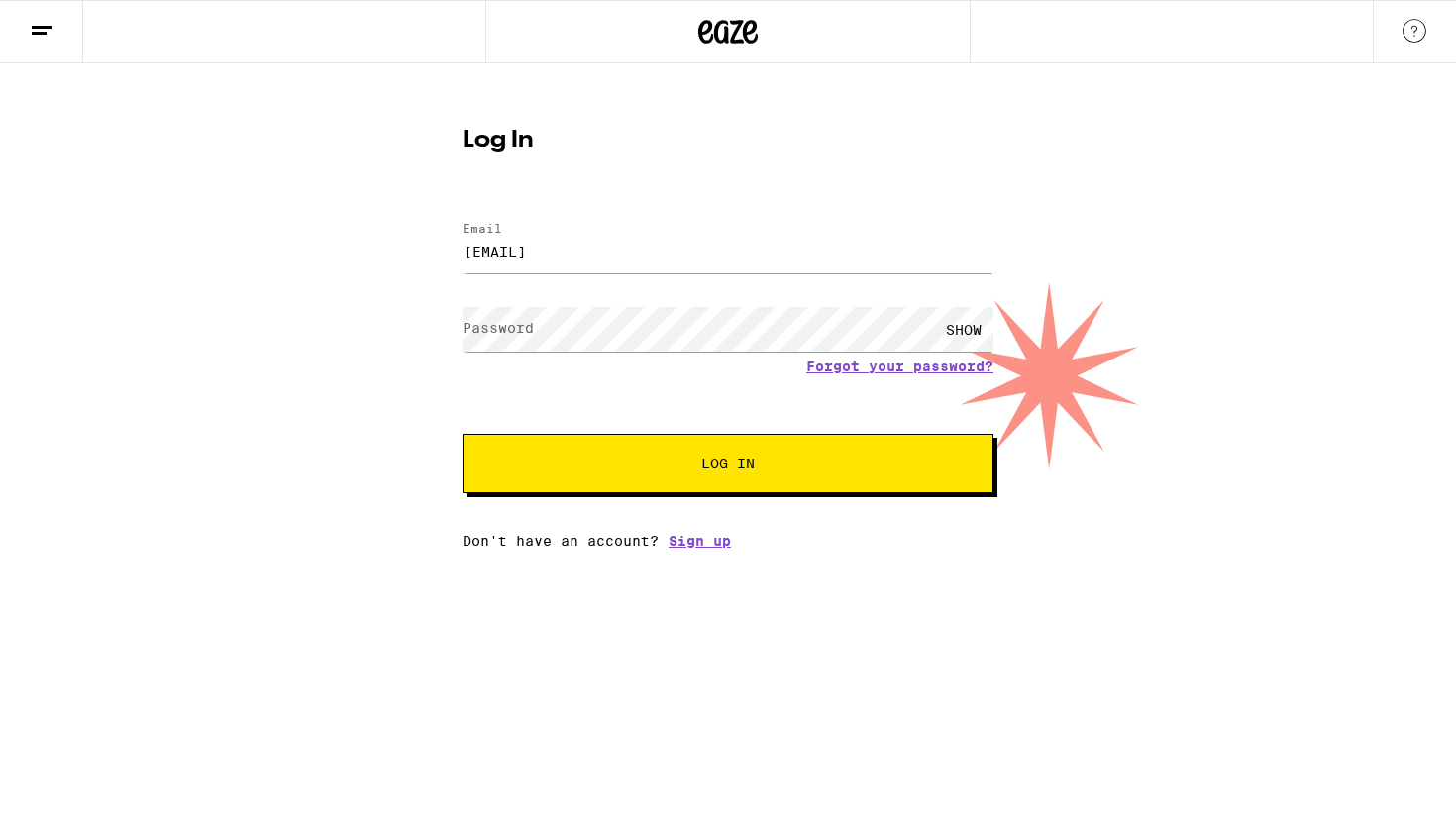 type on "[EMAIL]" 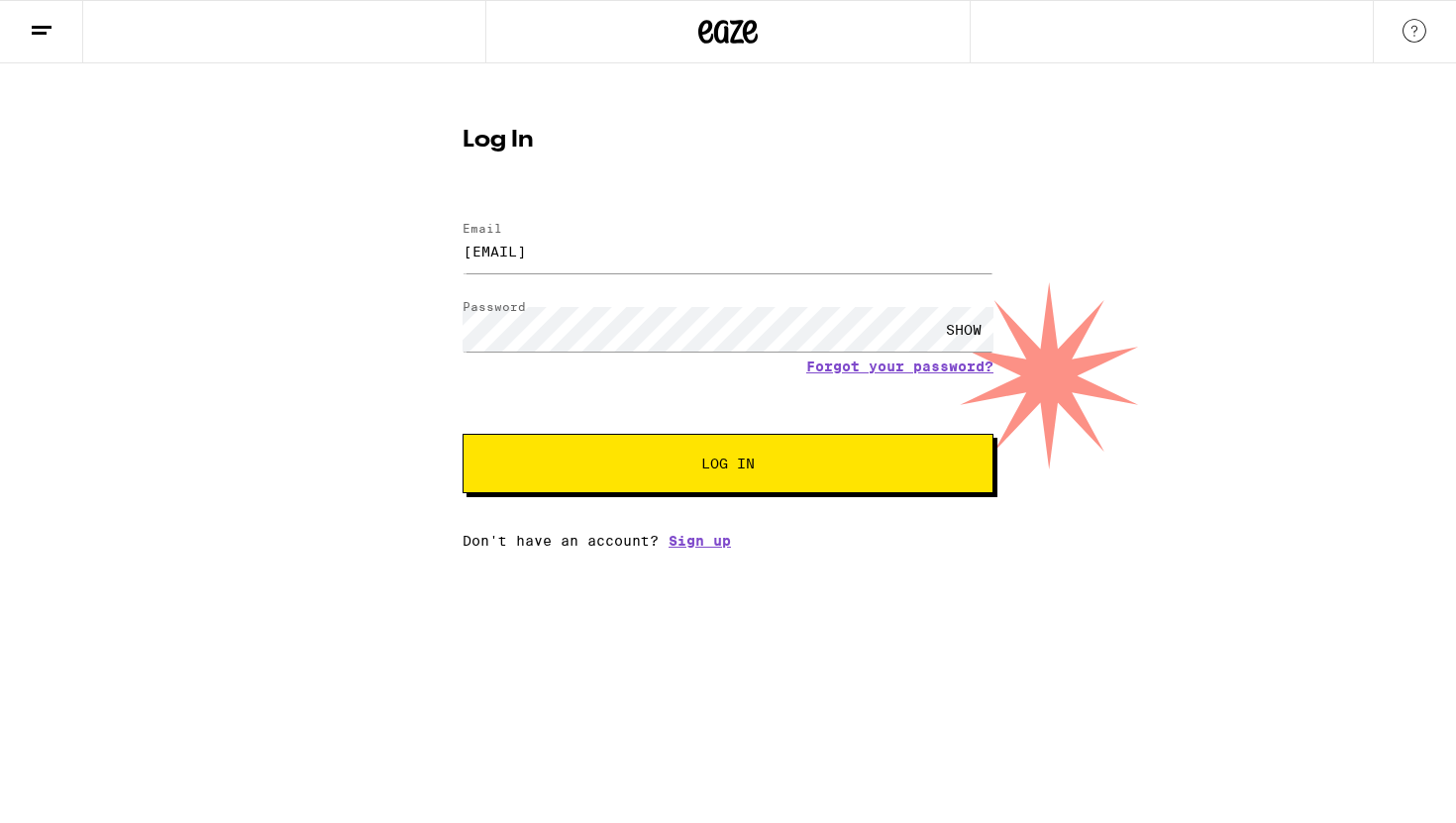 click on "SHOW" at bounding box center (964, 329) 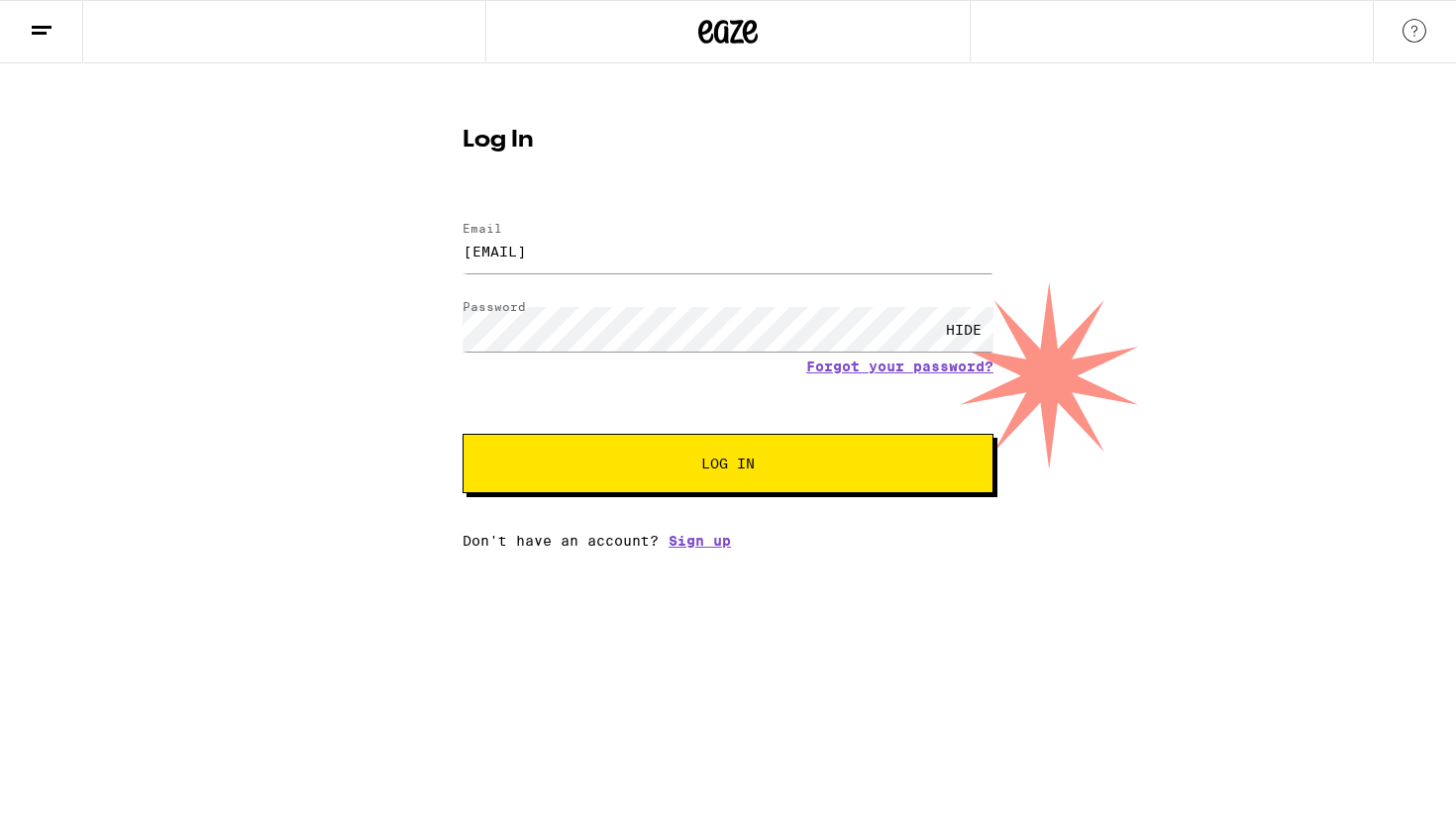 click on "Log In" at bounding box center (728, 463) 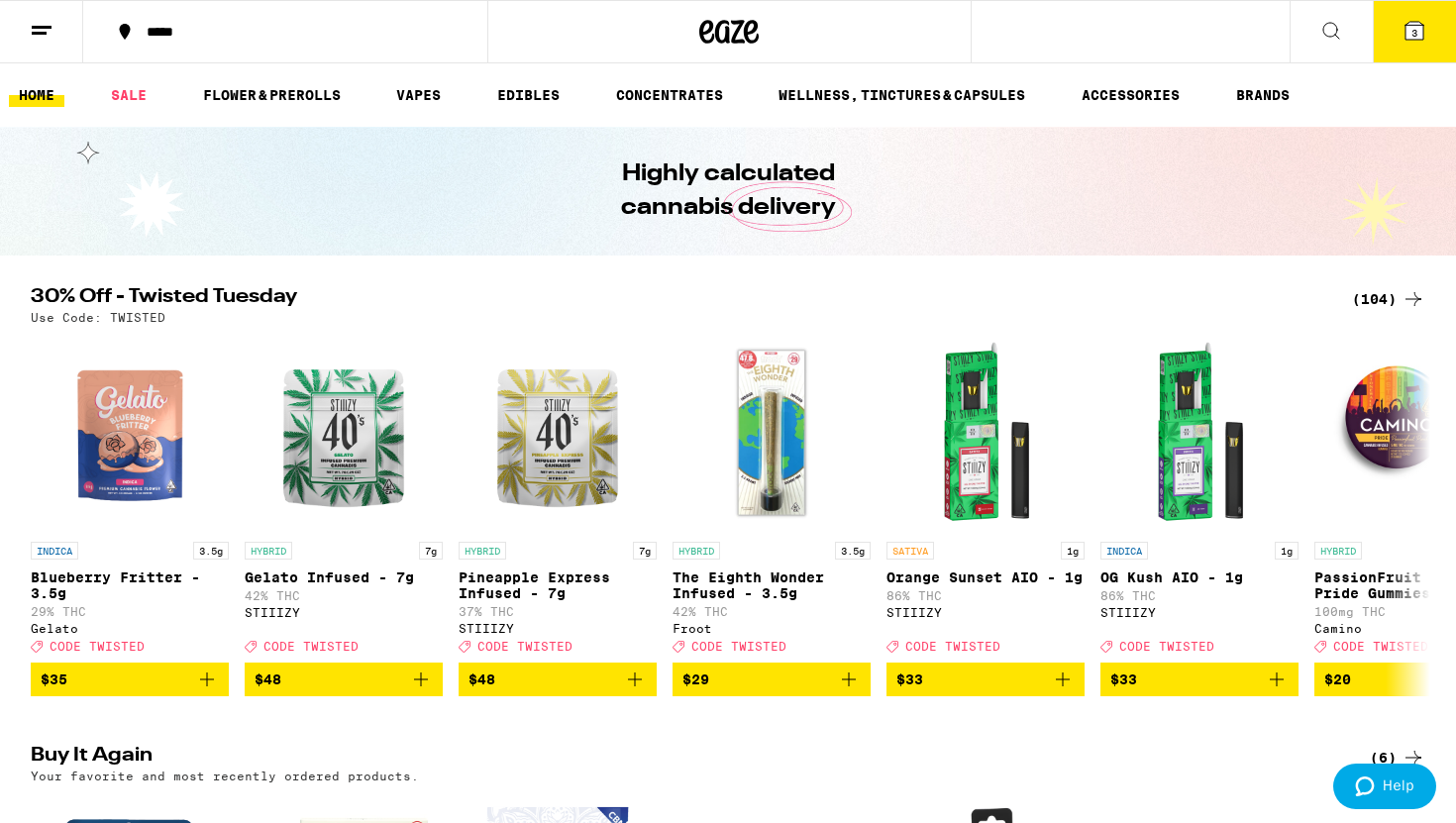scroll, scrollTop: 0, scrollLeft: 0, axis: both 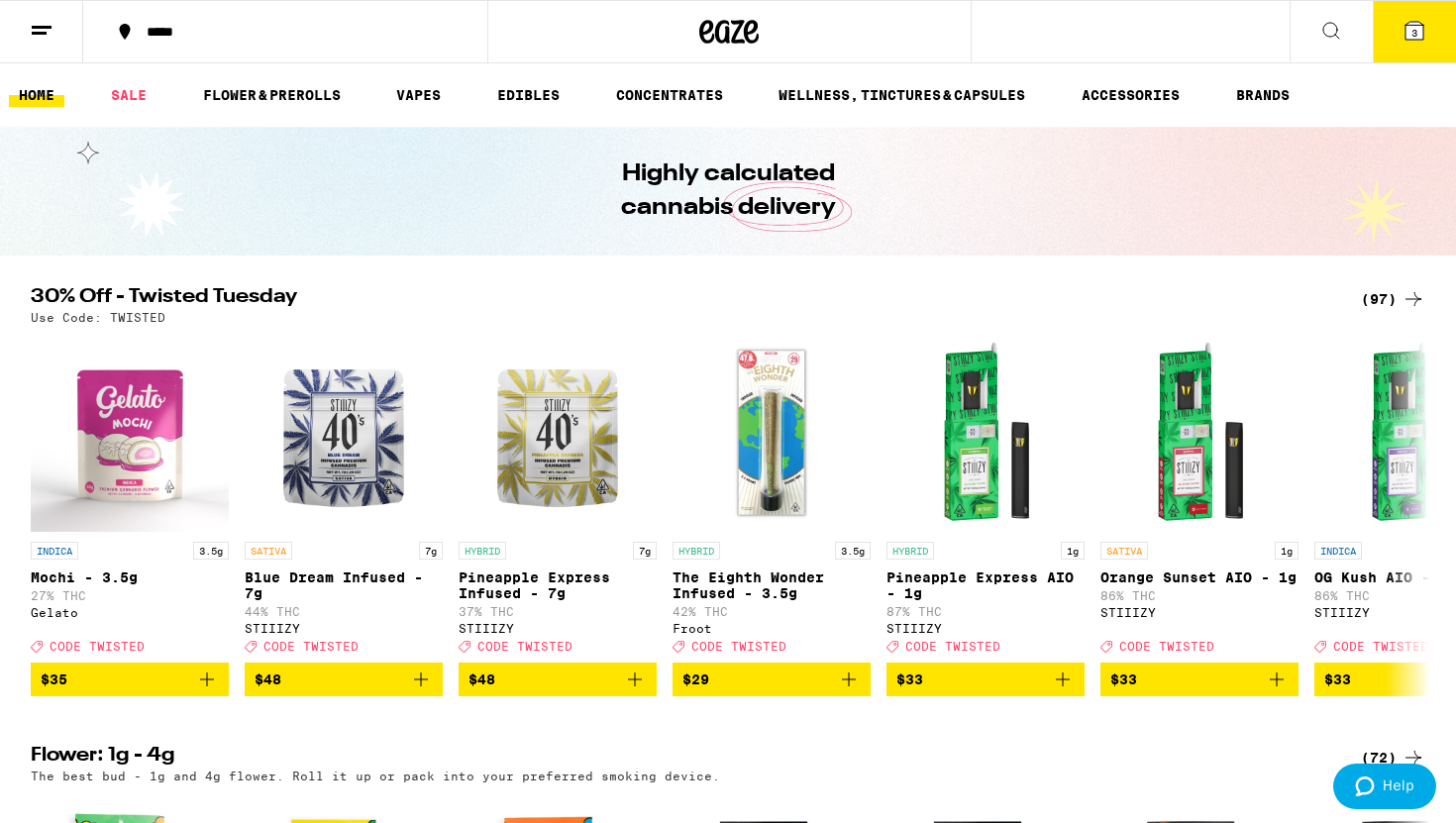 click on "3" at bounding box center [1414, 33] 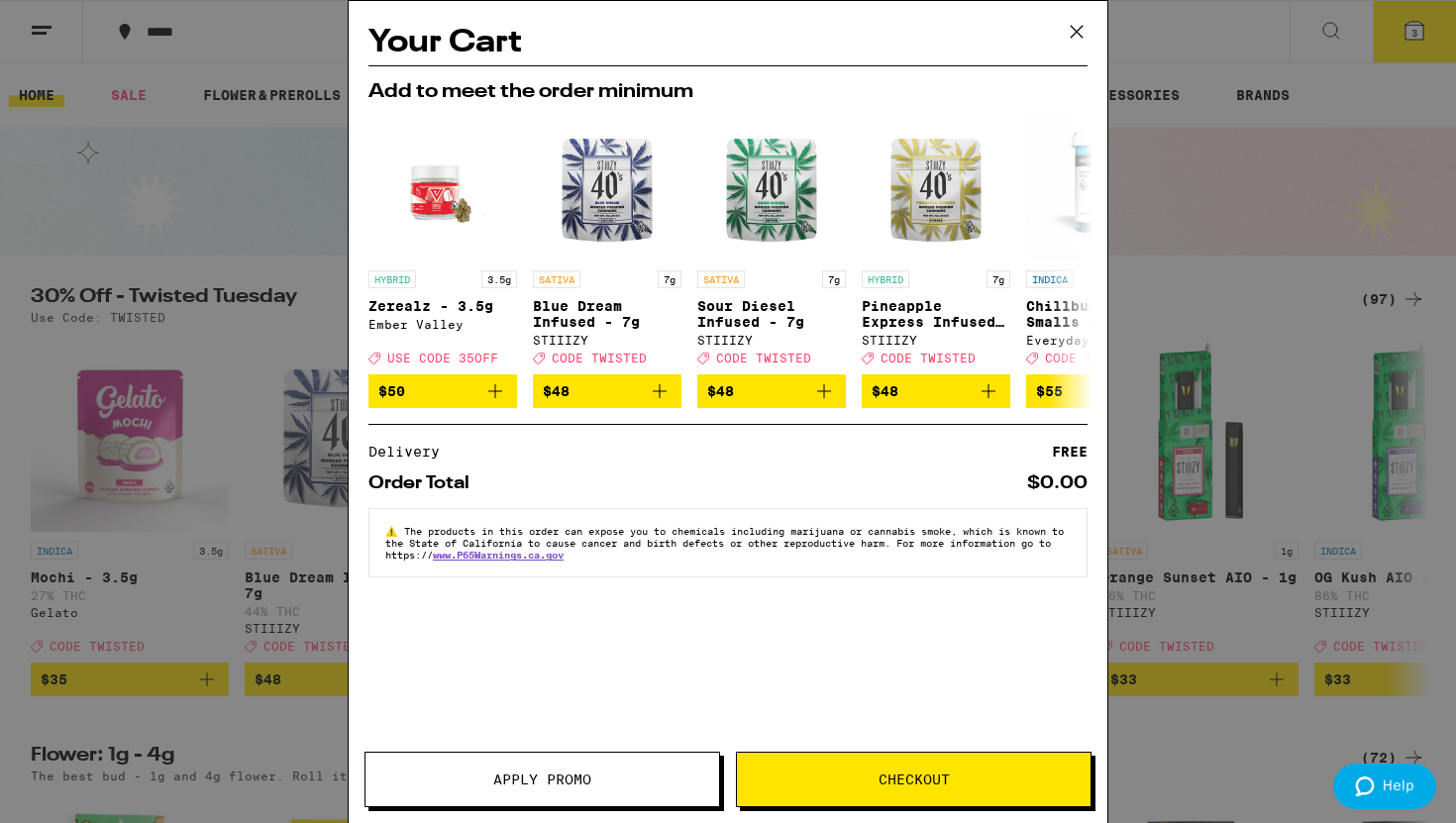 click on "Checkout" at bounding box center (914, 779) 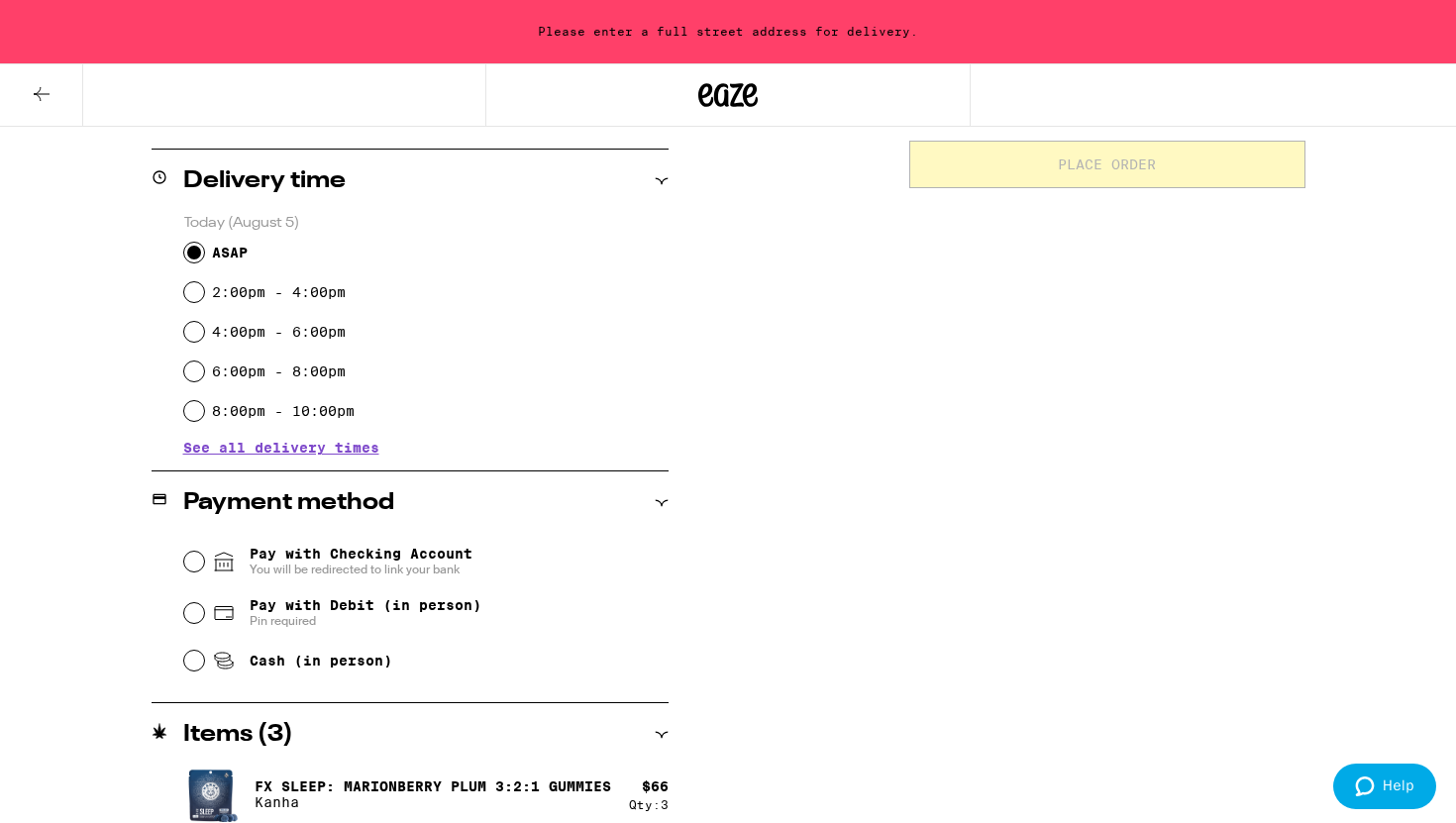 scroll, scrollTop: 483, scrollLeft: 0, axis: vertical 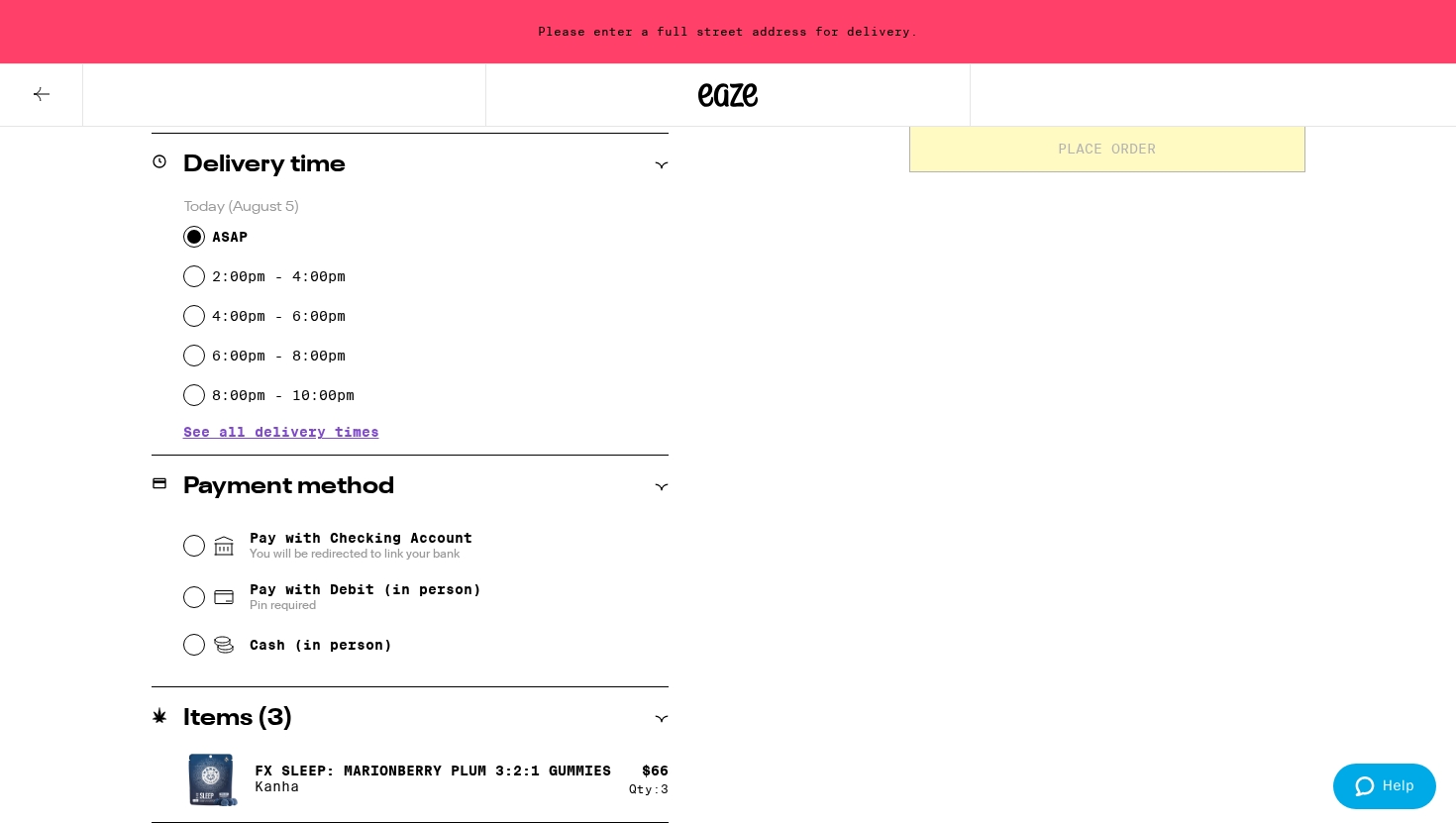 click 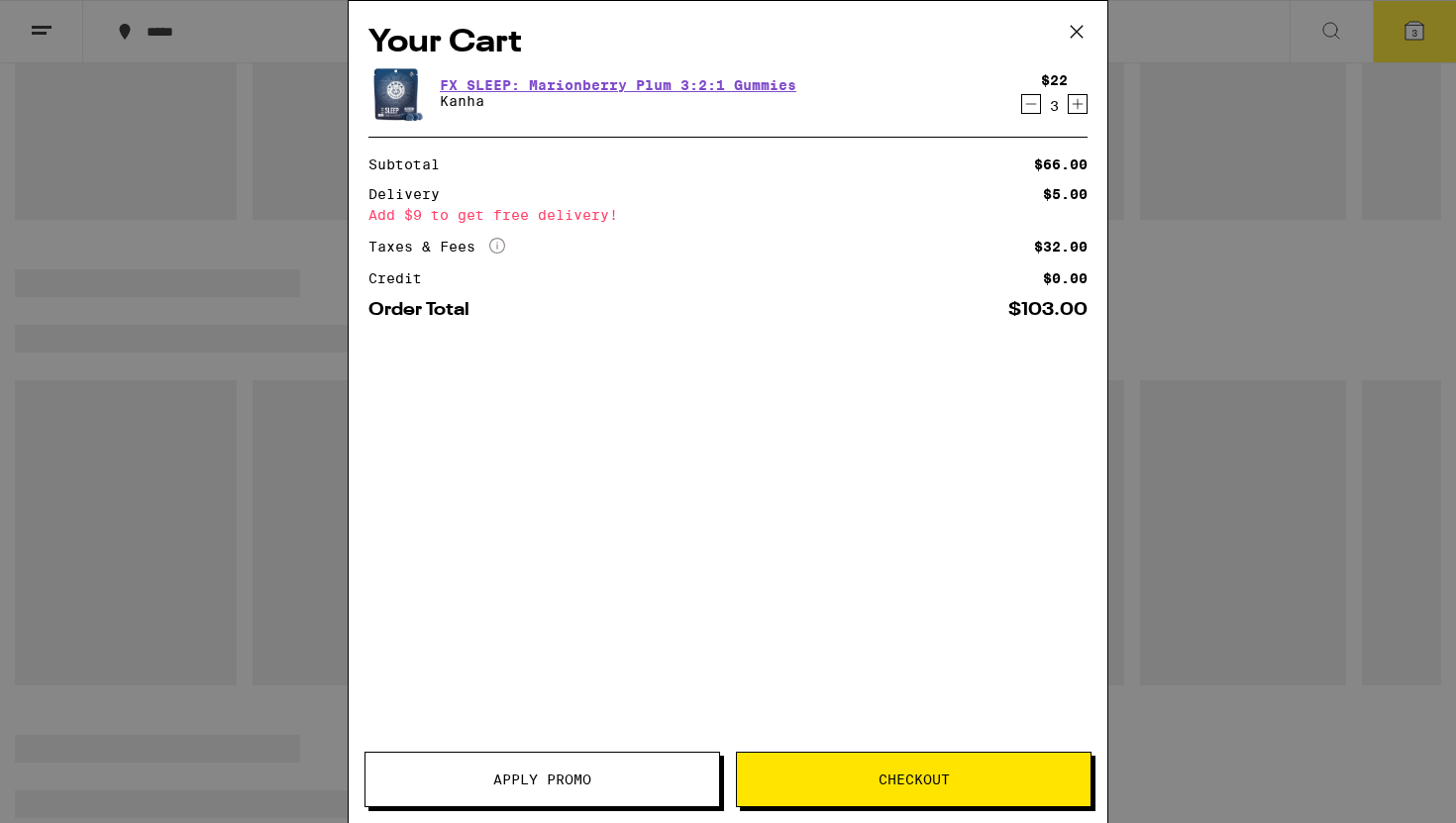 scroll, scrollTop: 0, scrollLeft: 0, axis: both 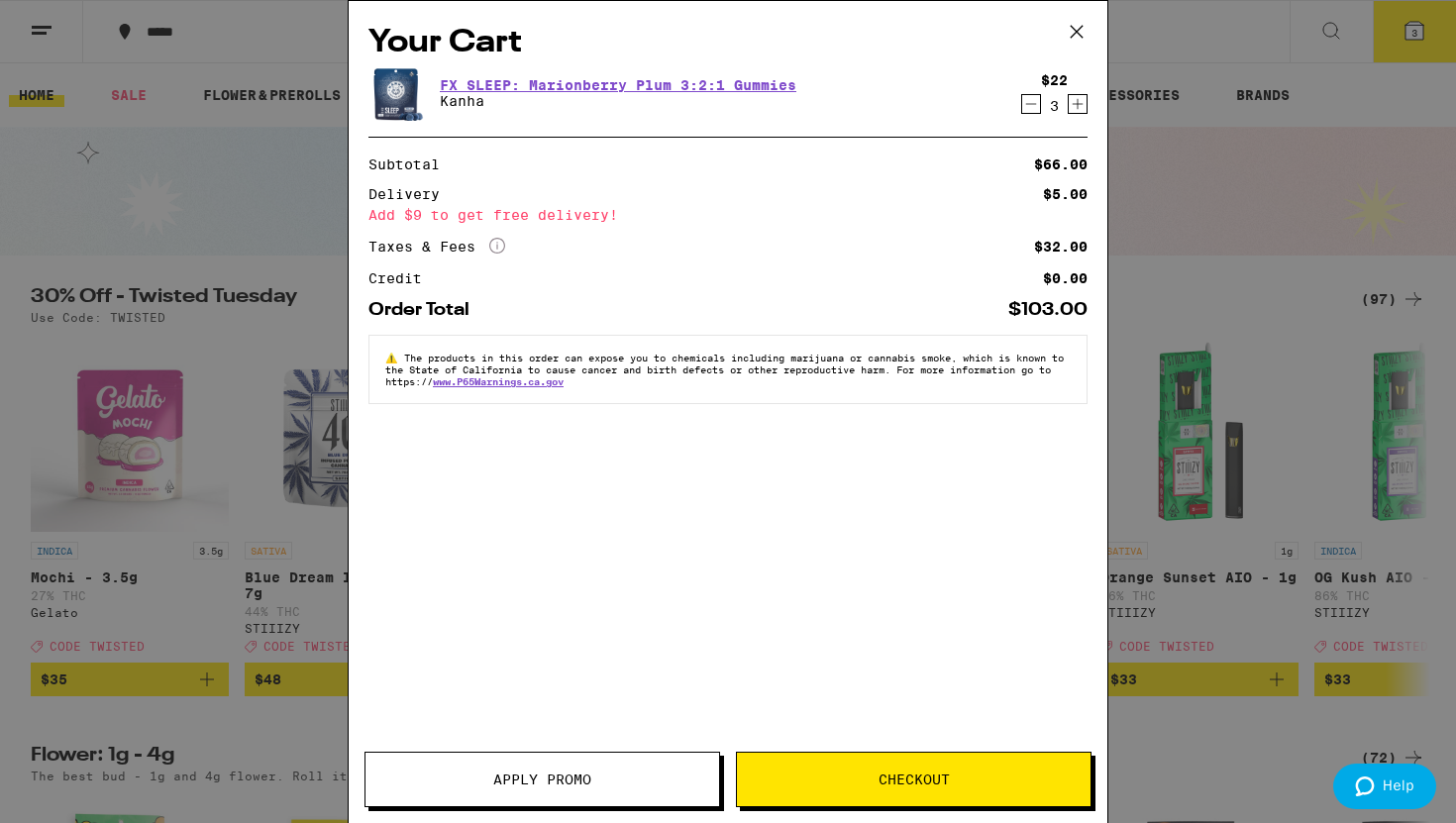 click 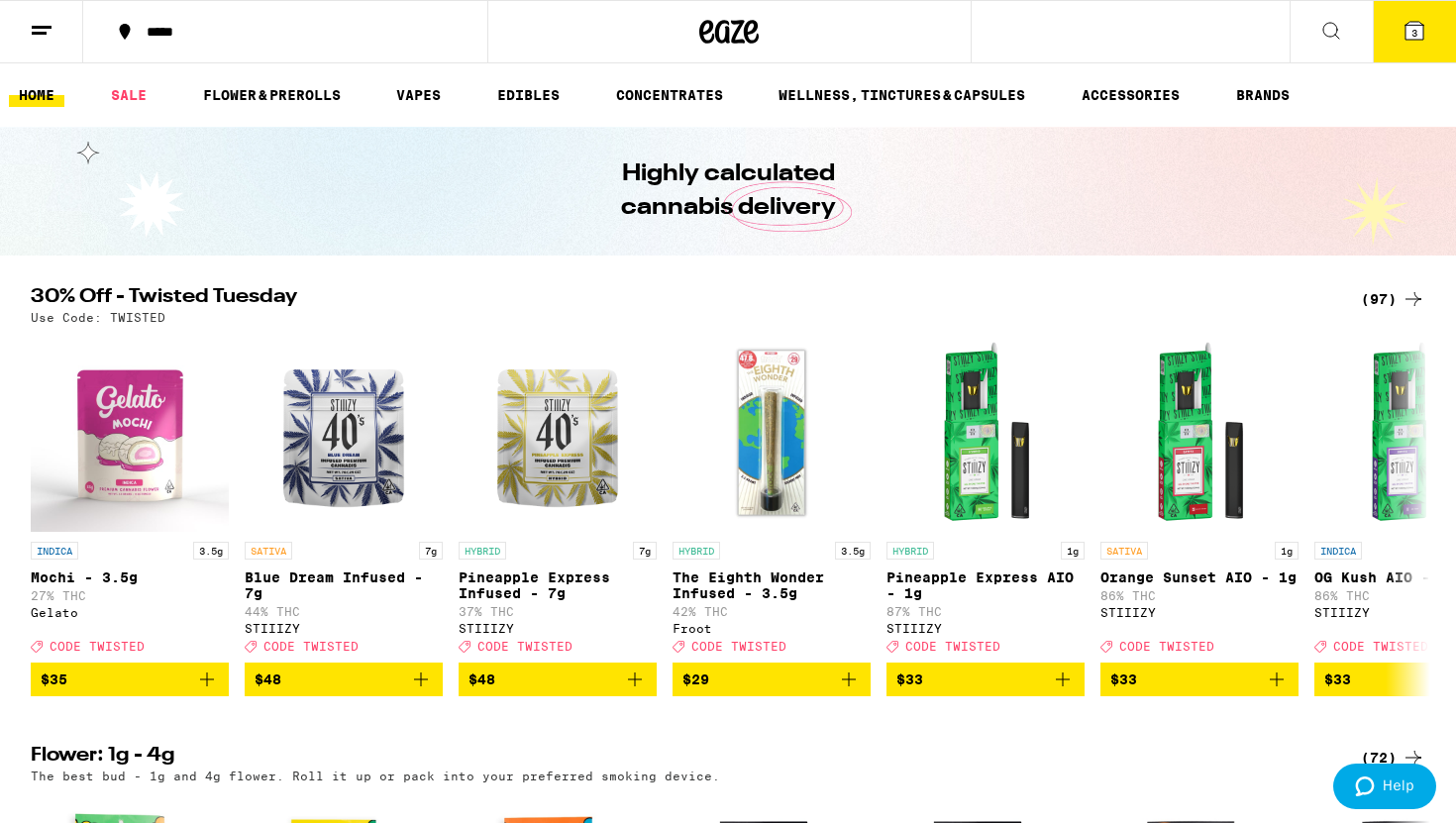 scroll, scrollTop: 0, scrollLeft: 0, axis: both 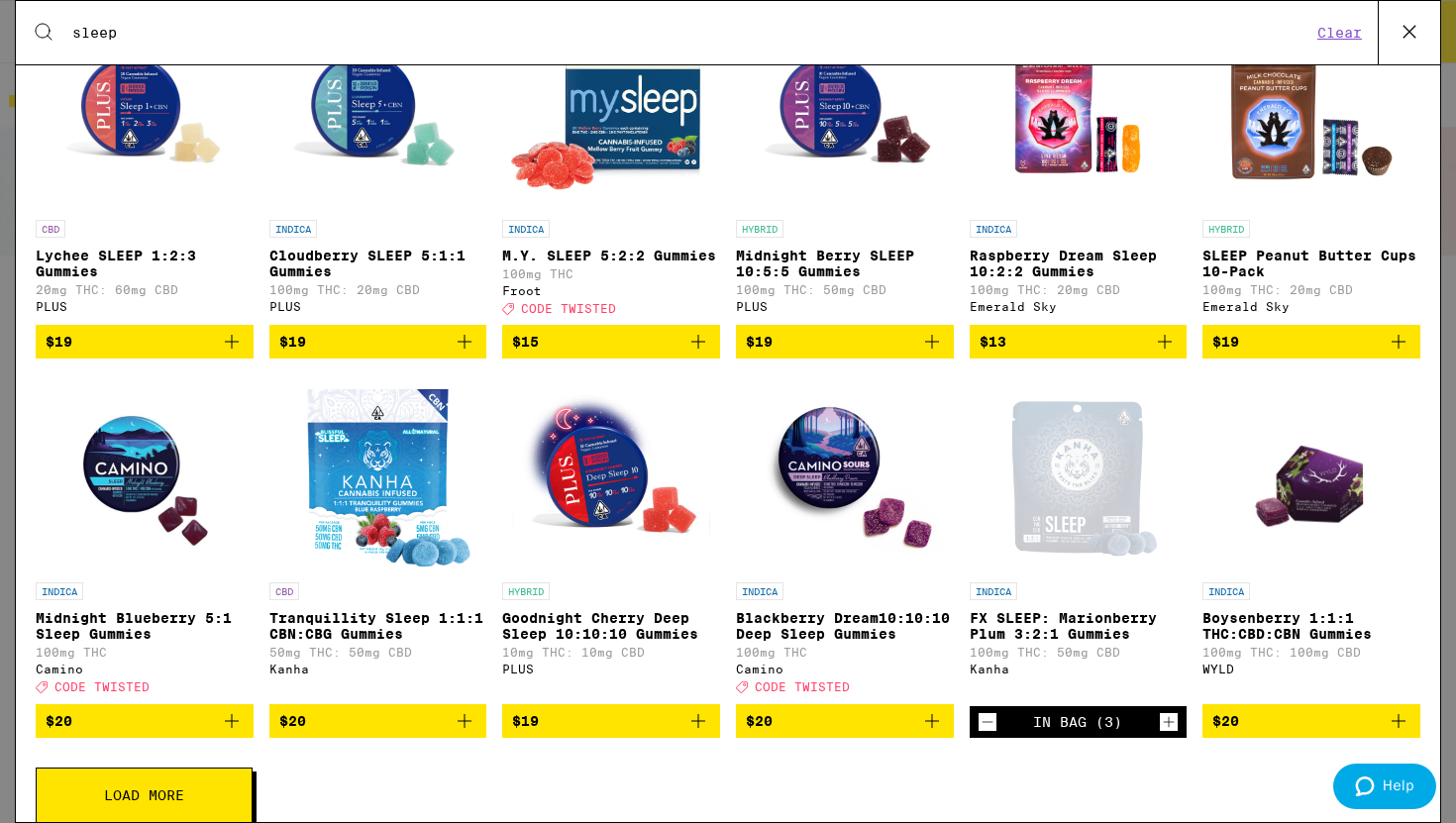 type on "sleep" 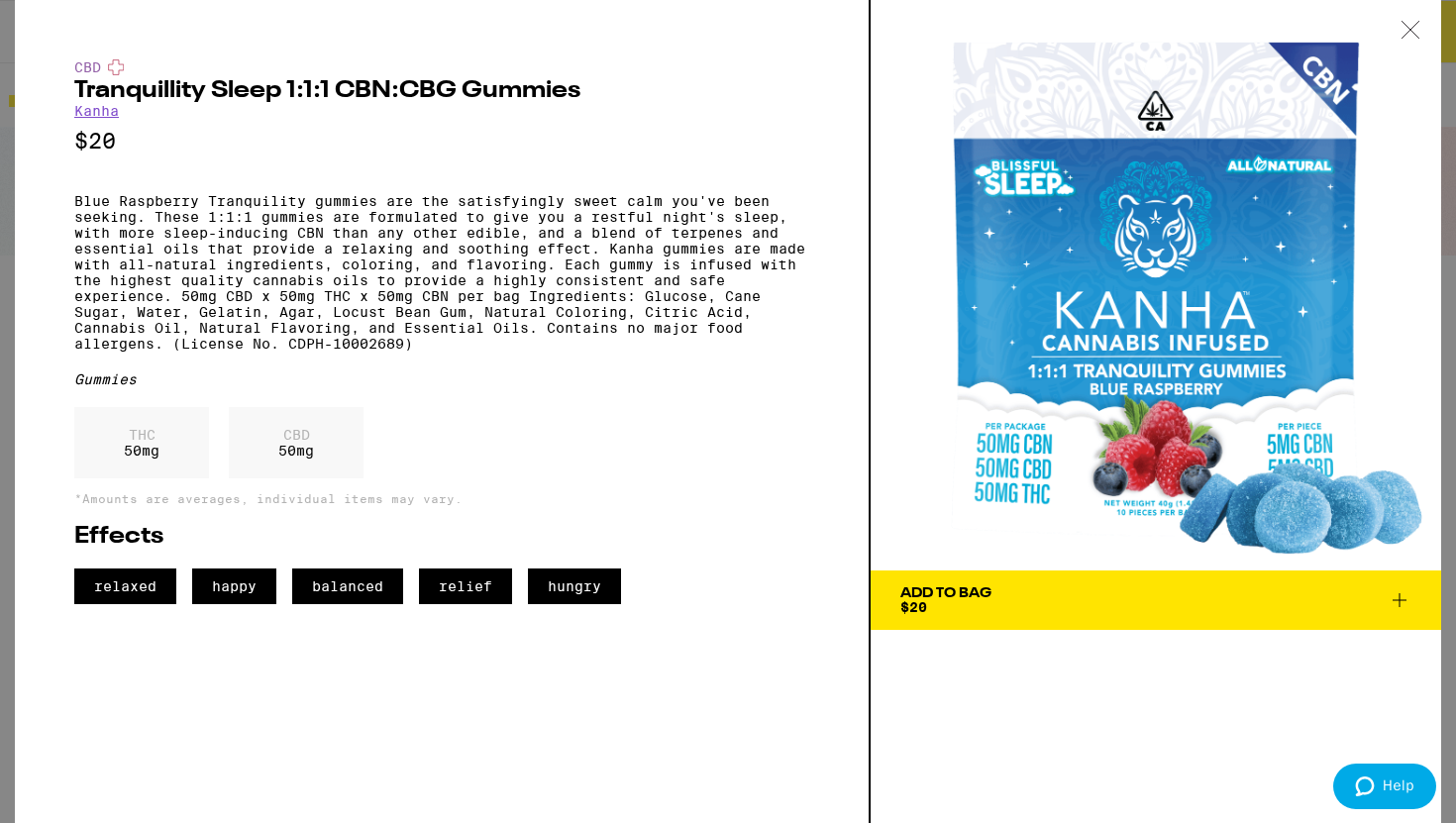 click 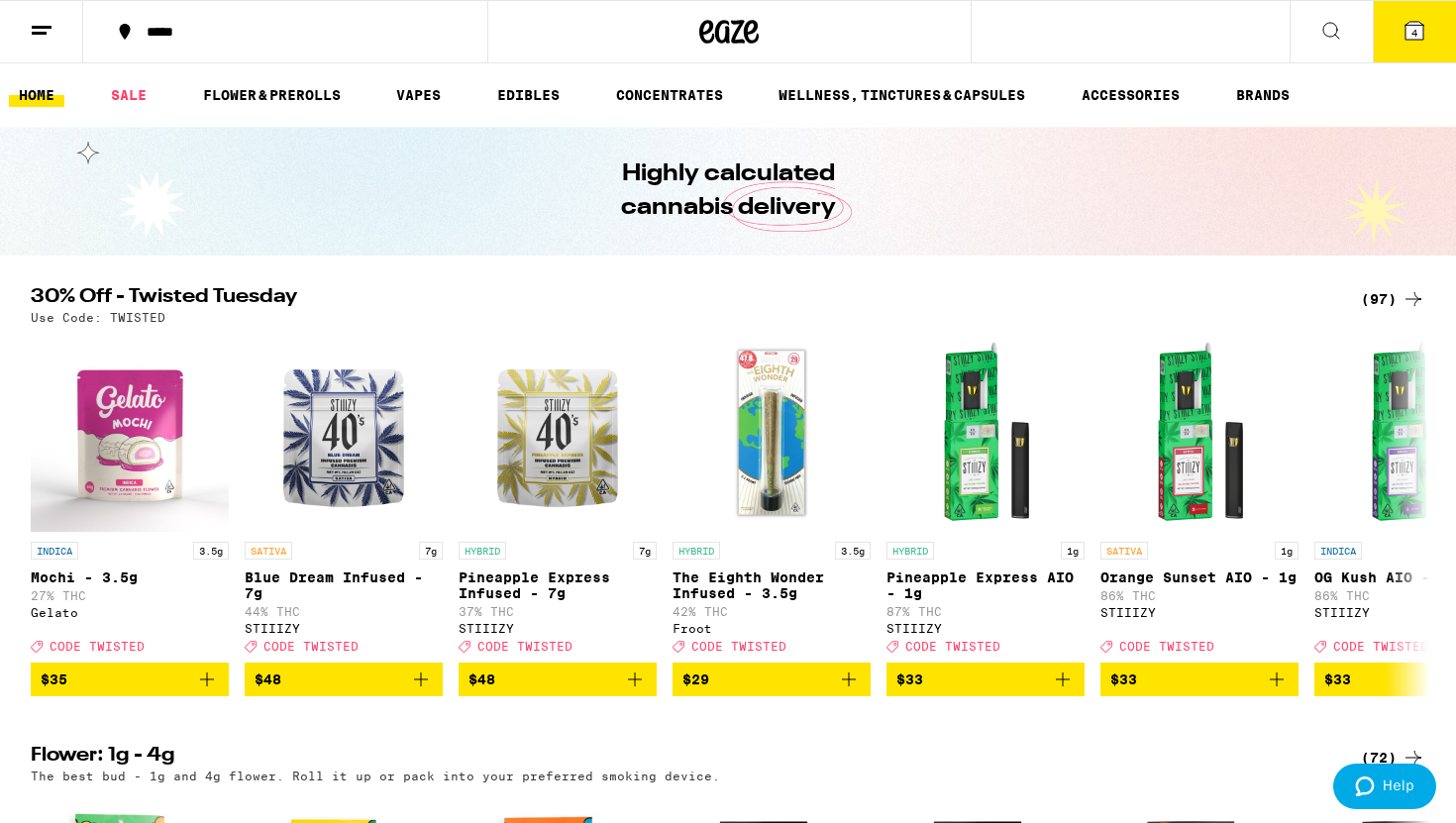 click on "86% THC" at bounding box center [1413, 595] 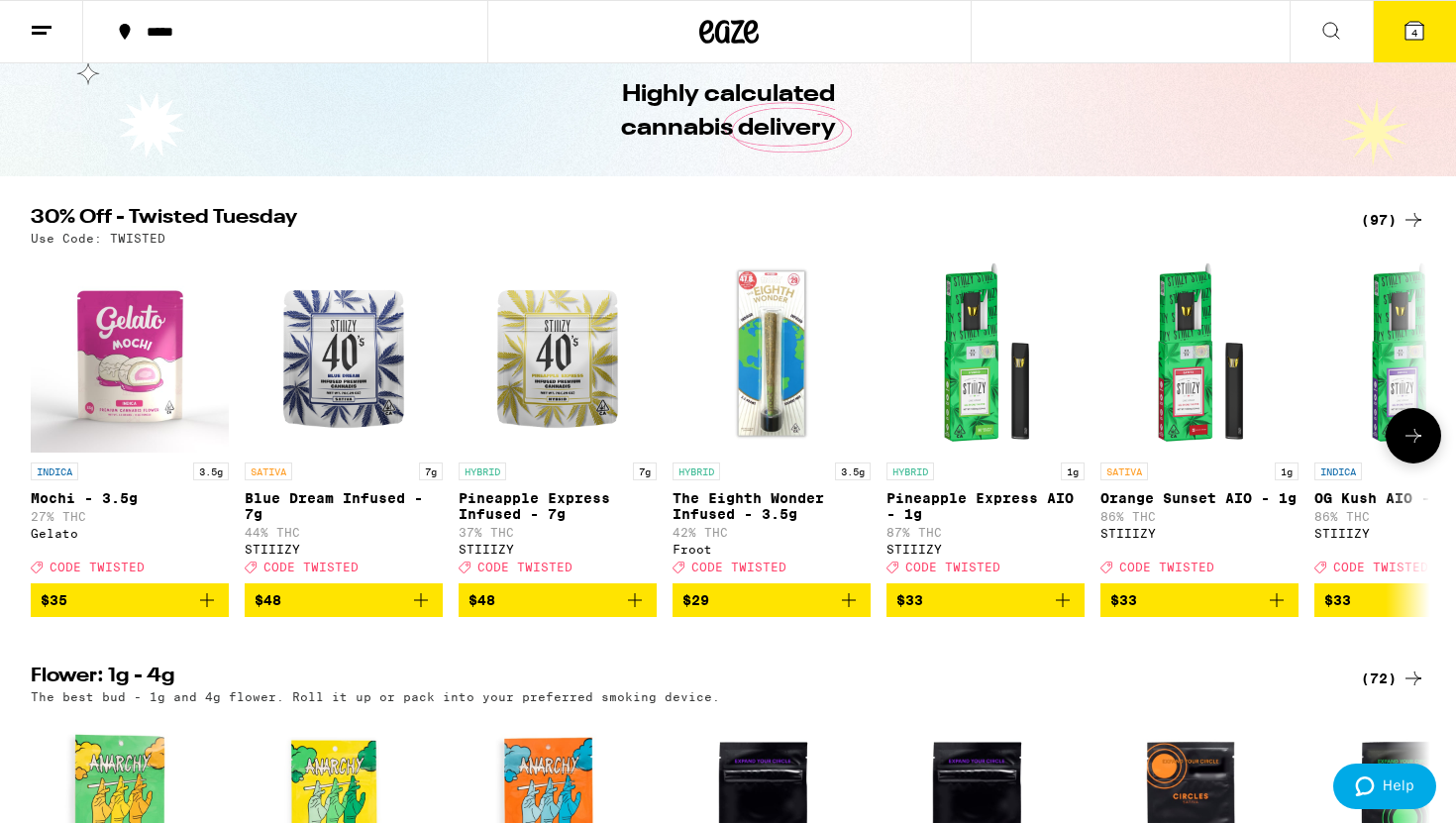scroll, scrollTop: 0, scrollLeft: 0, axis: both 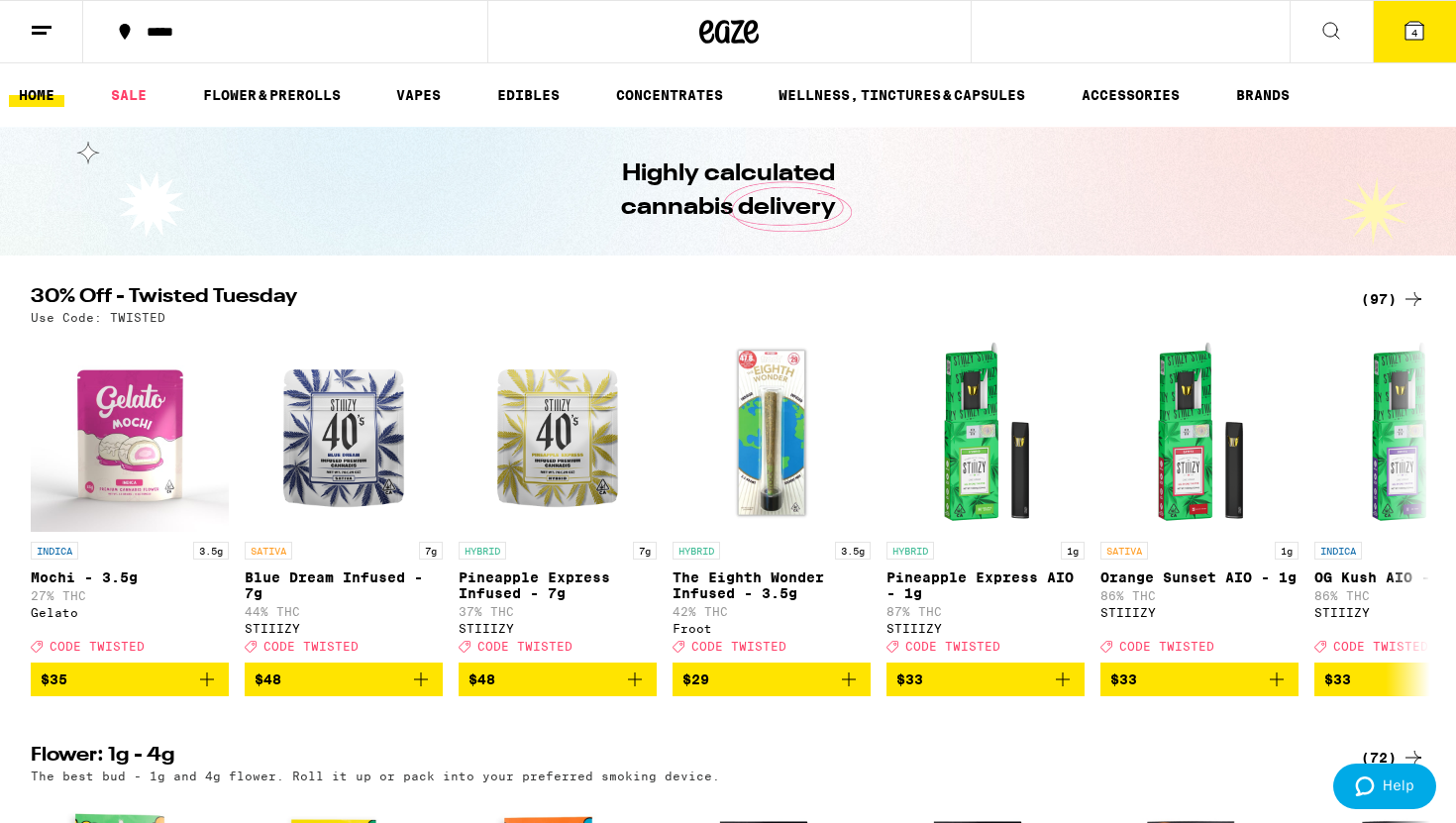 click 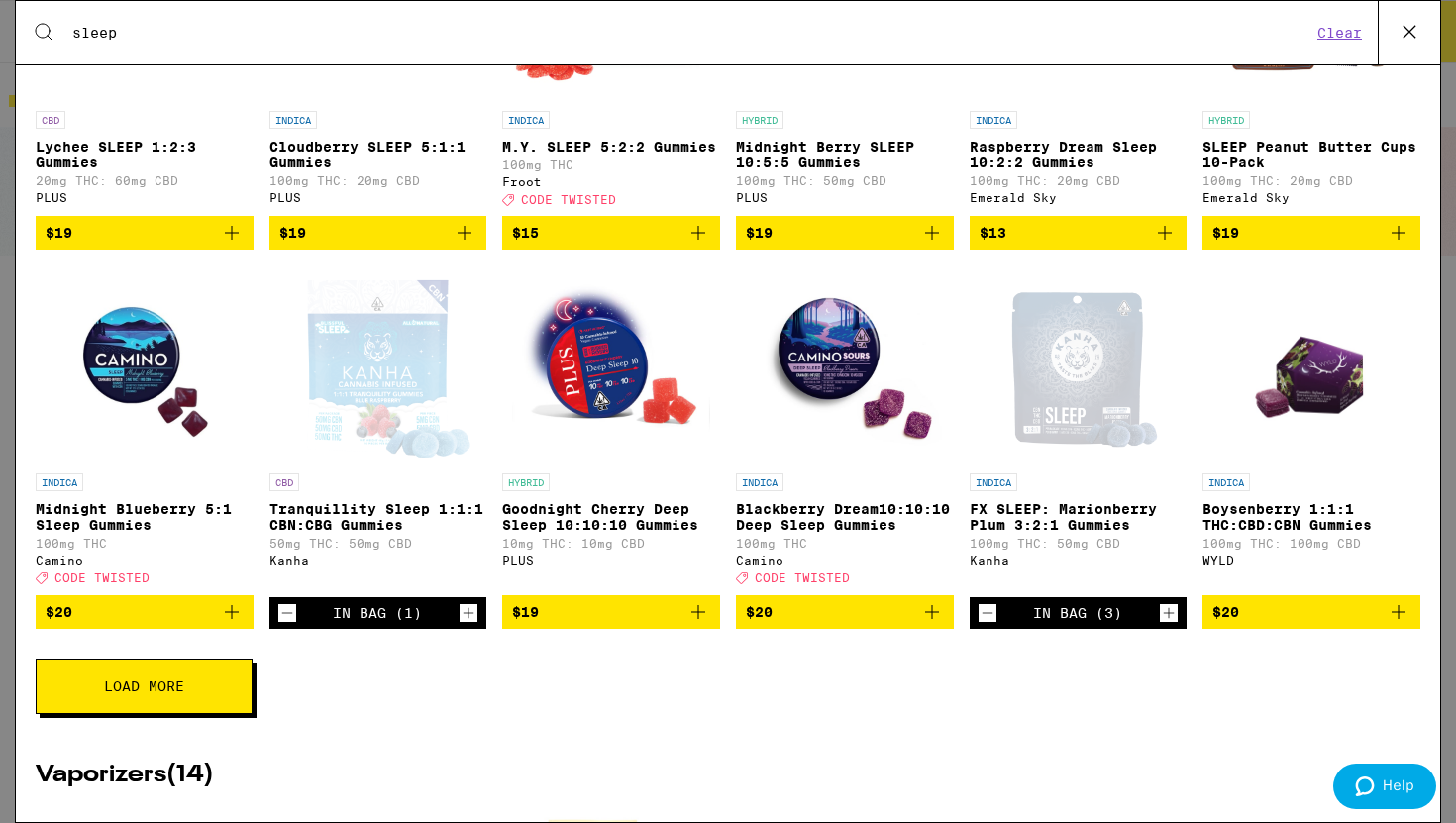 scroll, scrollTop: 564, scrollLeft: 0, axis: vertical 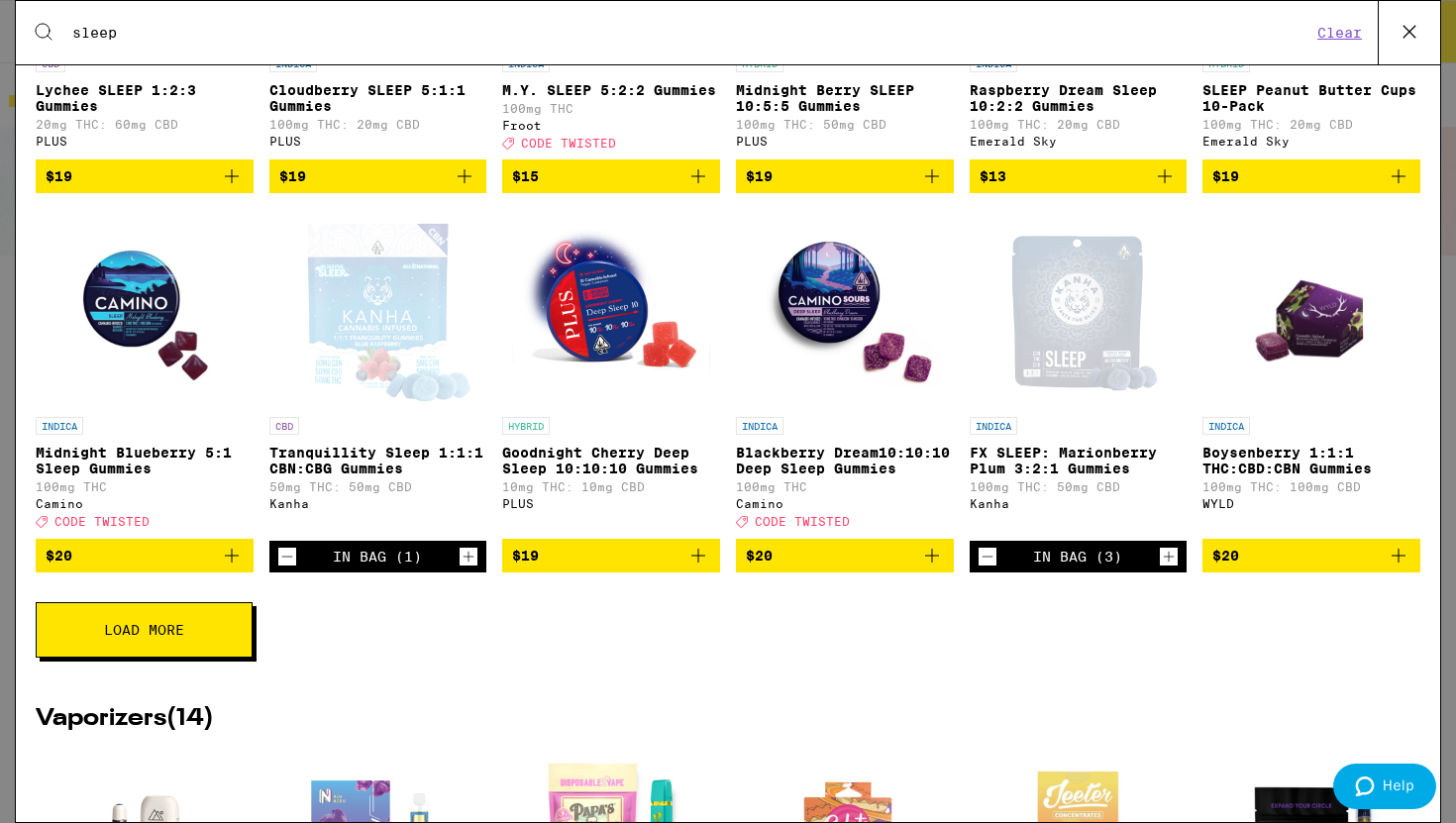 click 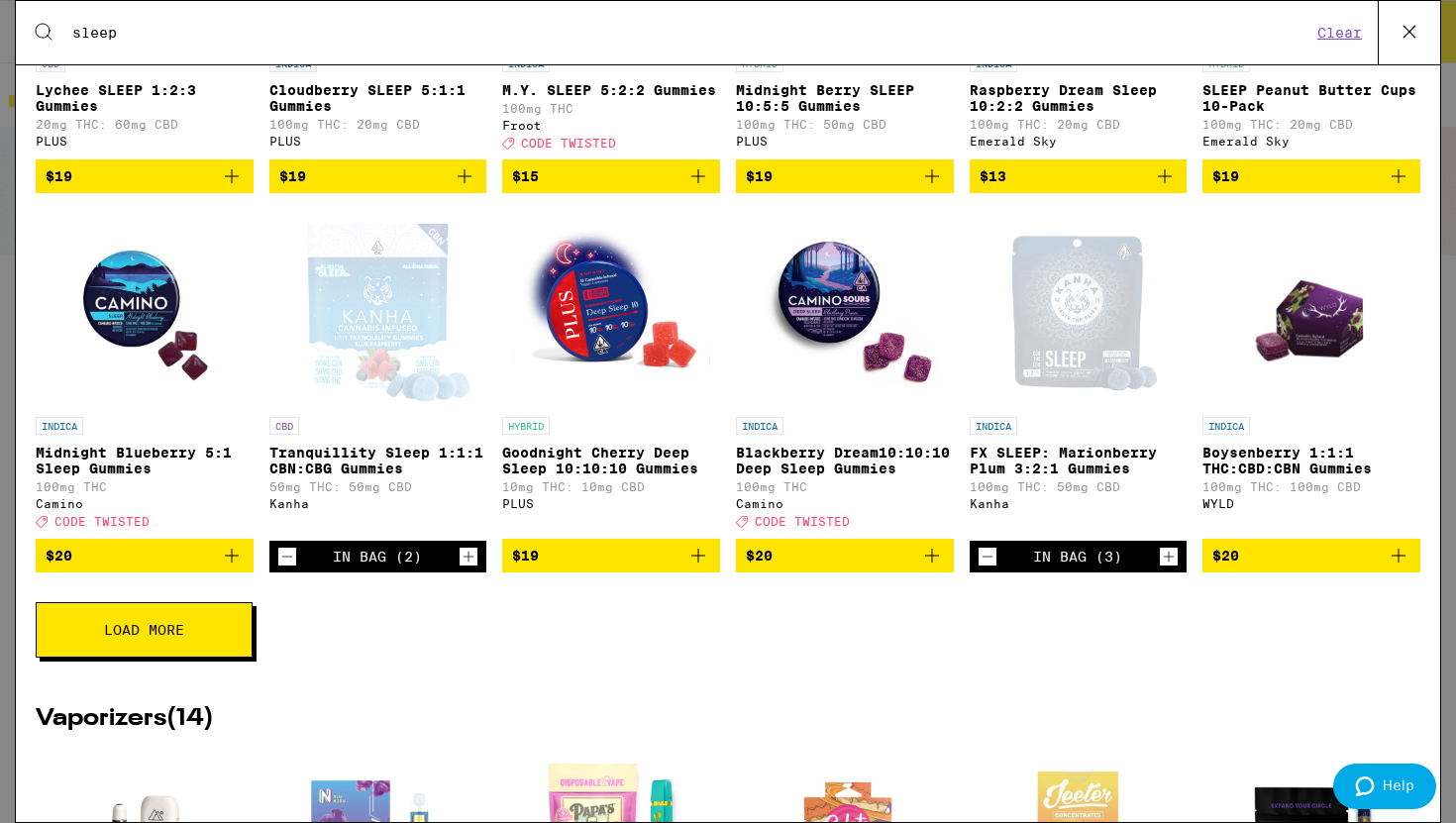 click 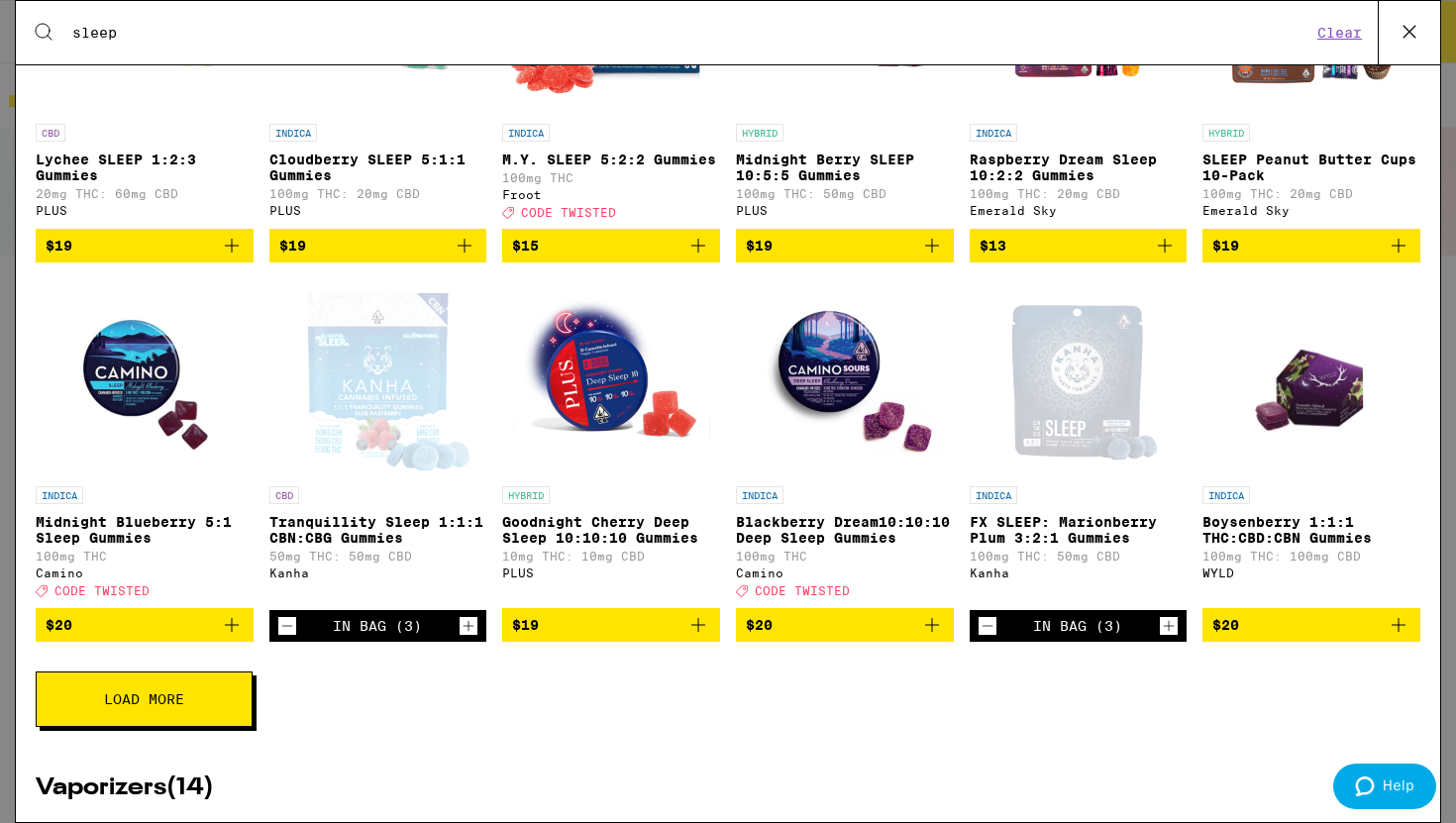 scroll, scrollTop: 0, scrollLeft: 0, axis: both 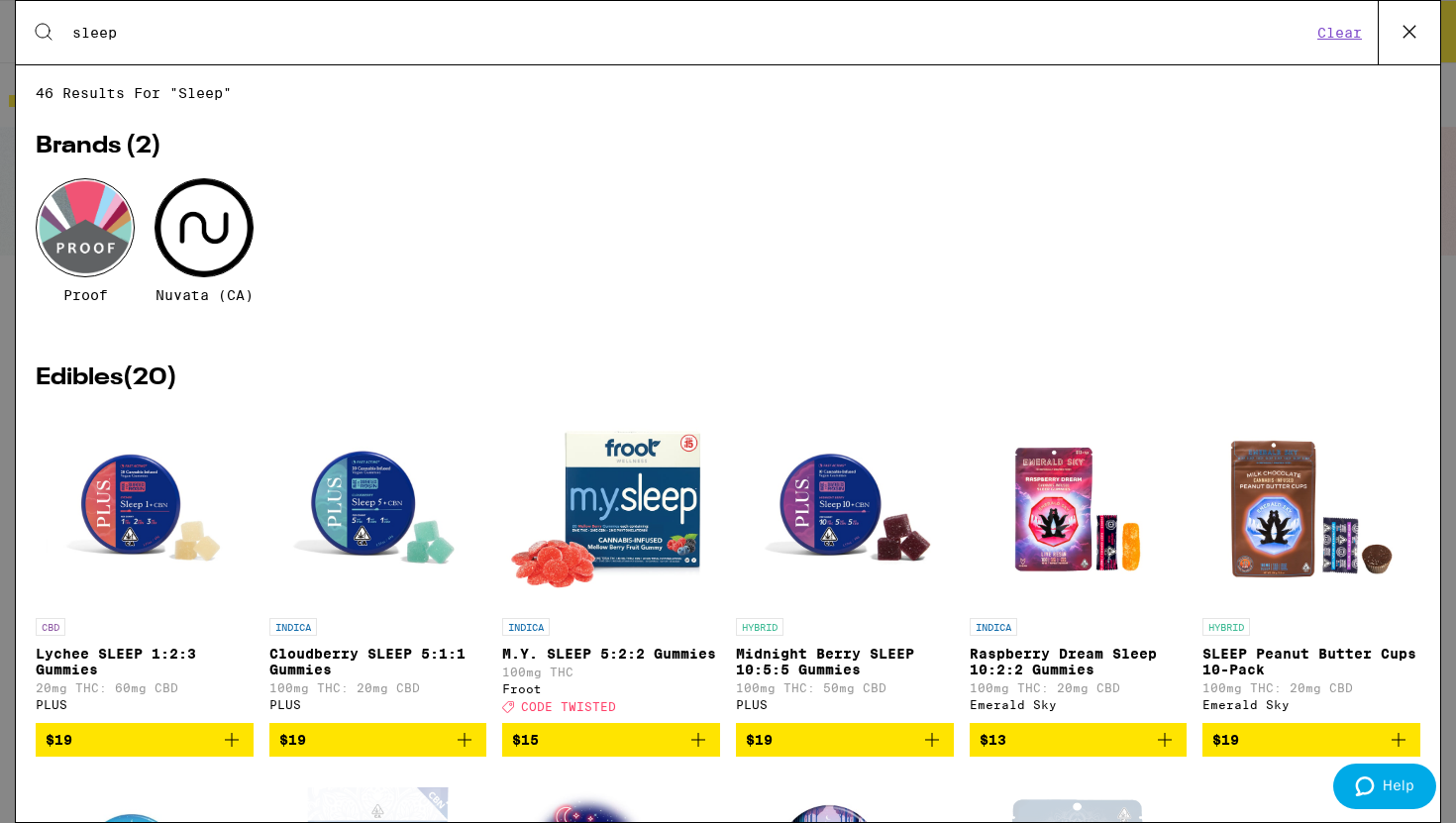 click 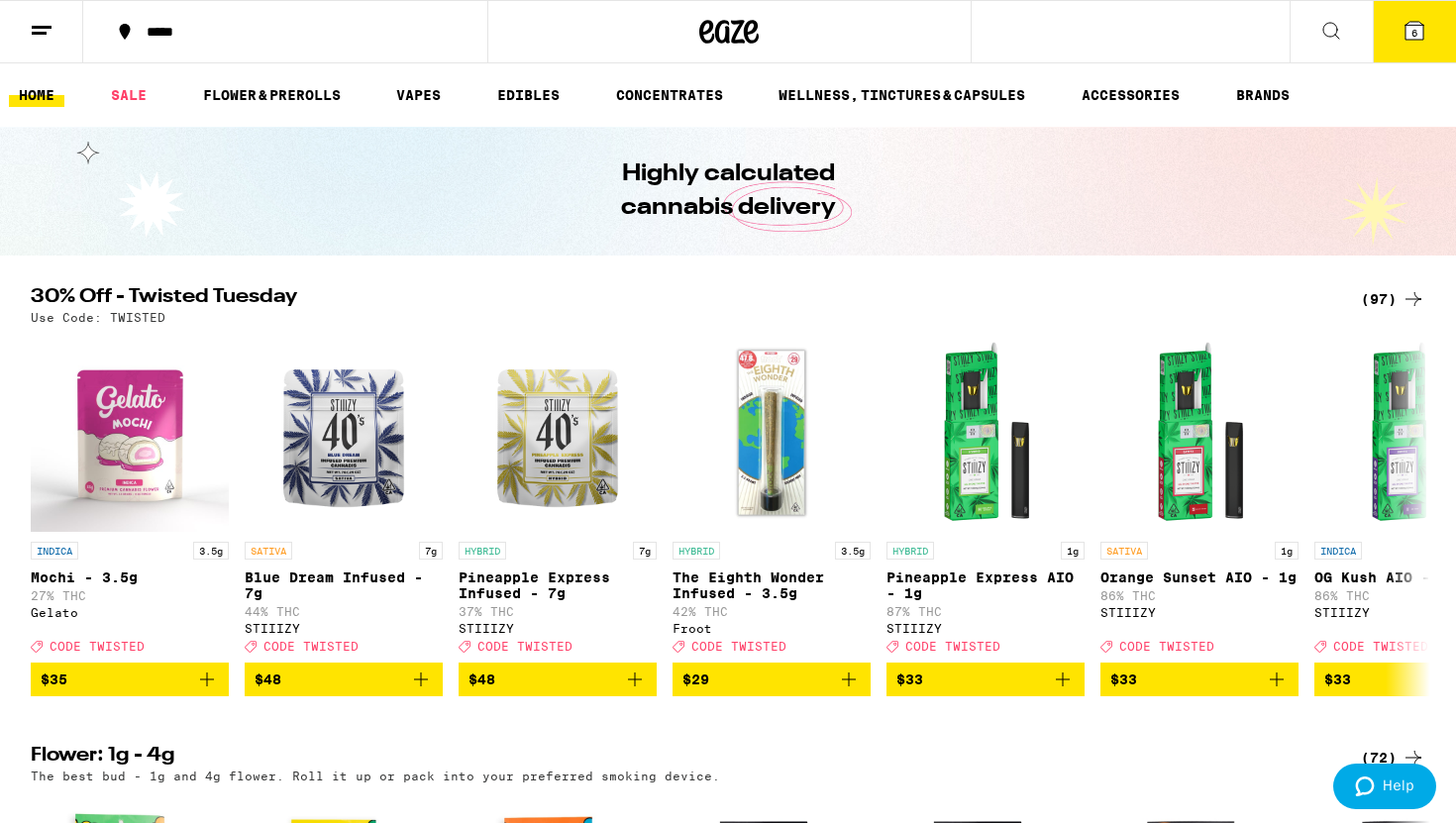 click on "6" at bounding box center (1414, 33) 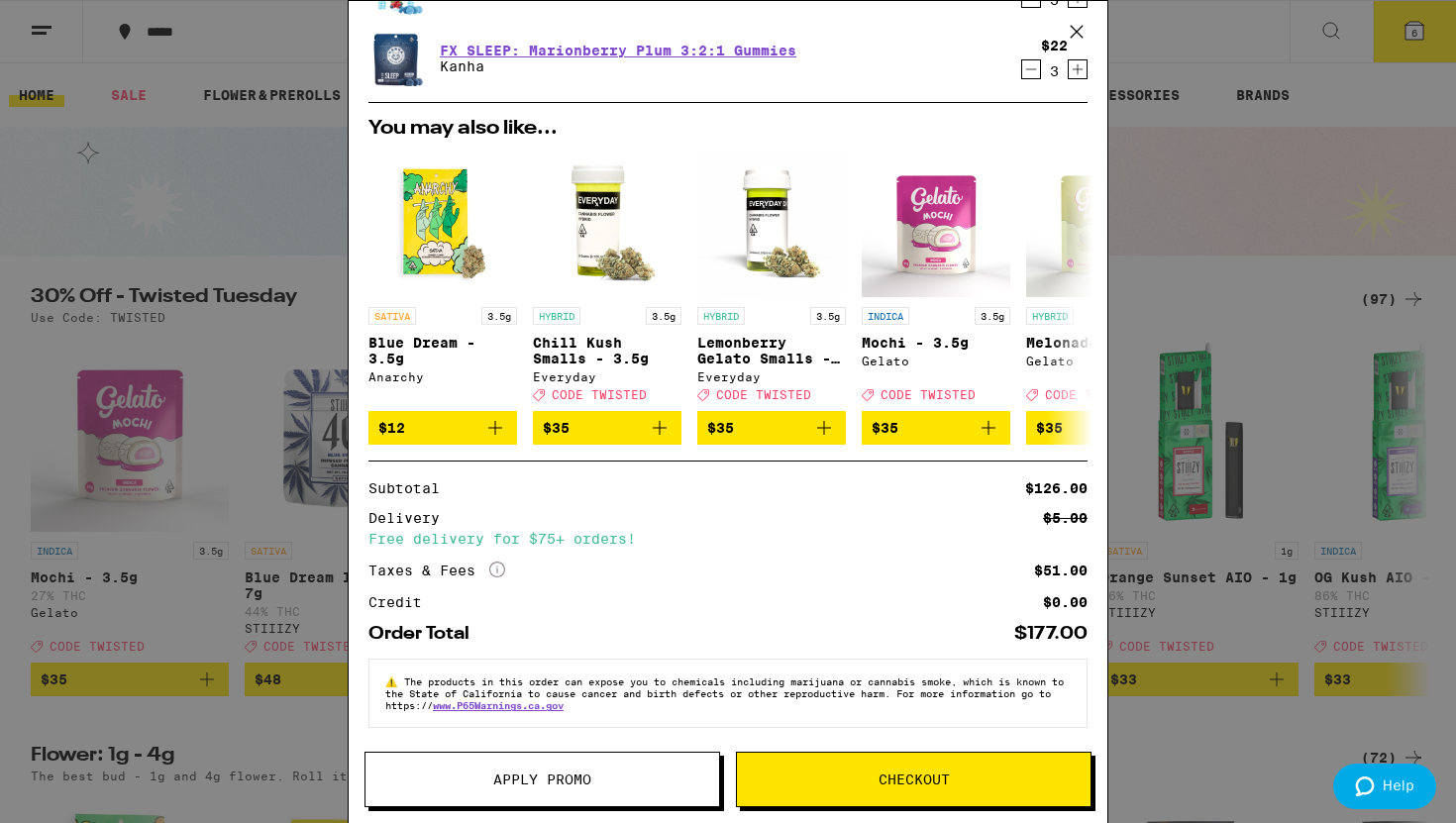 scroll, scrollTop: 118, scrollLeft: 0, axis: vertical 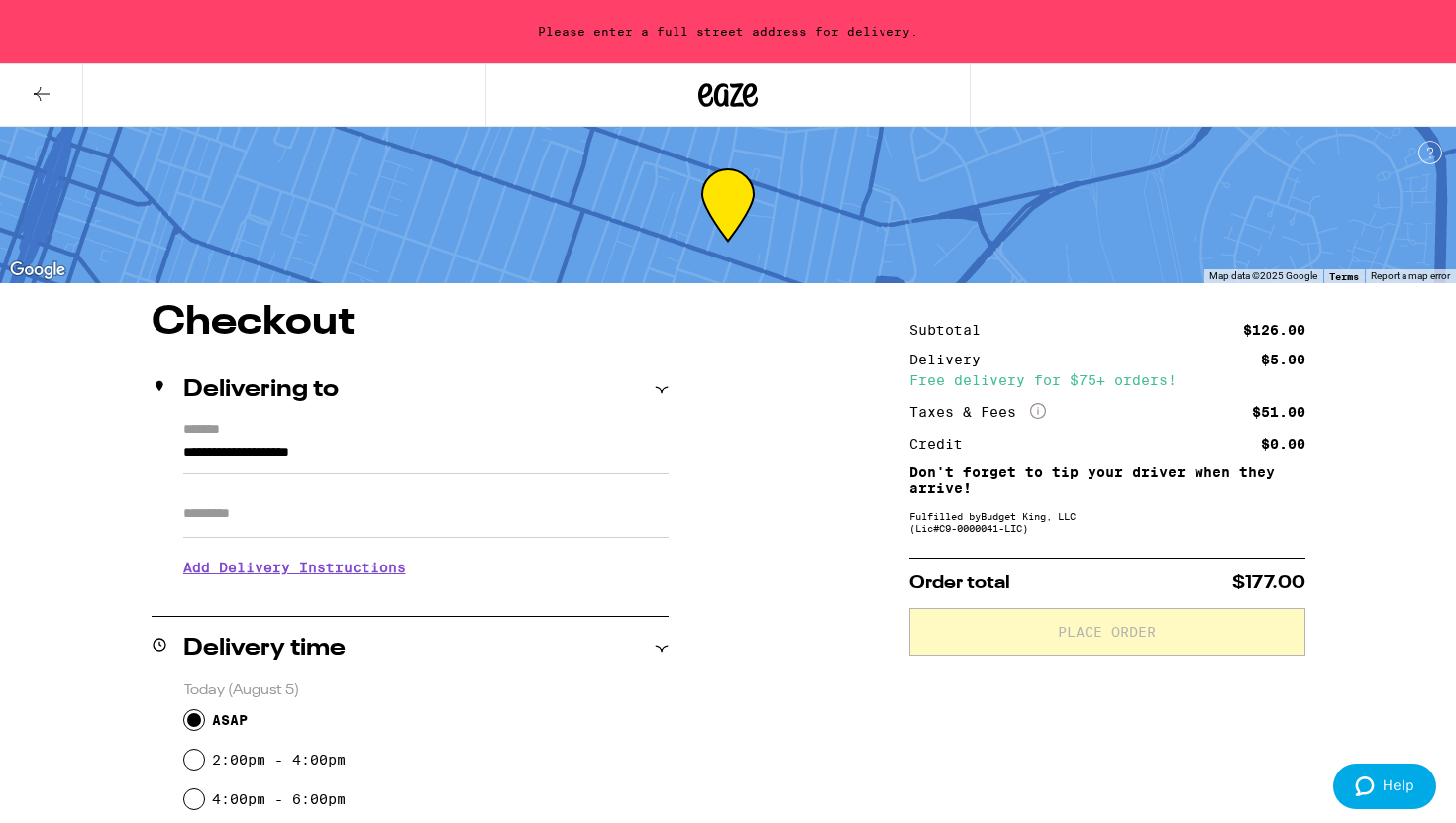 click on "More Info" 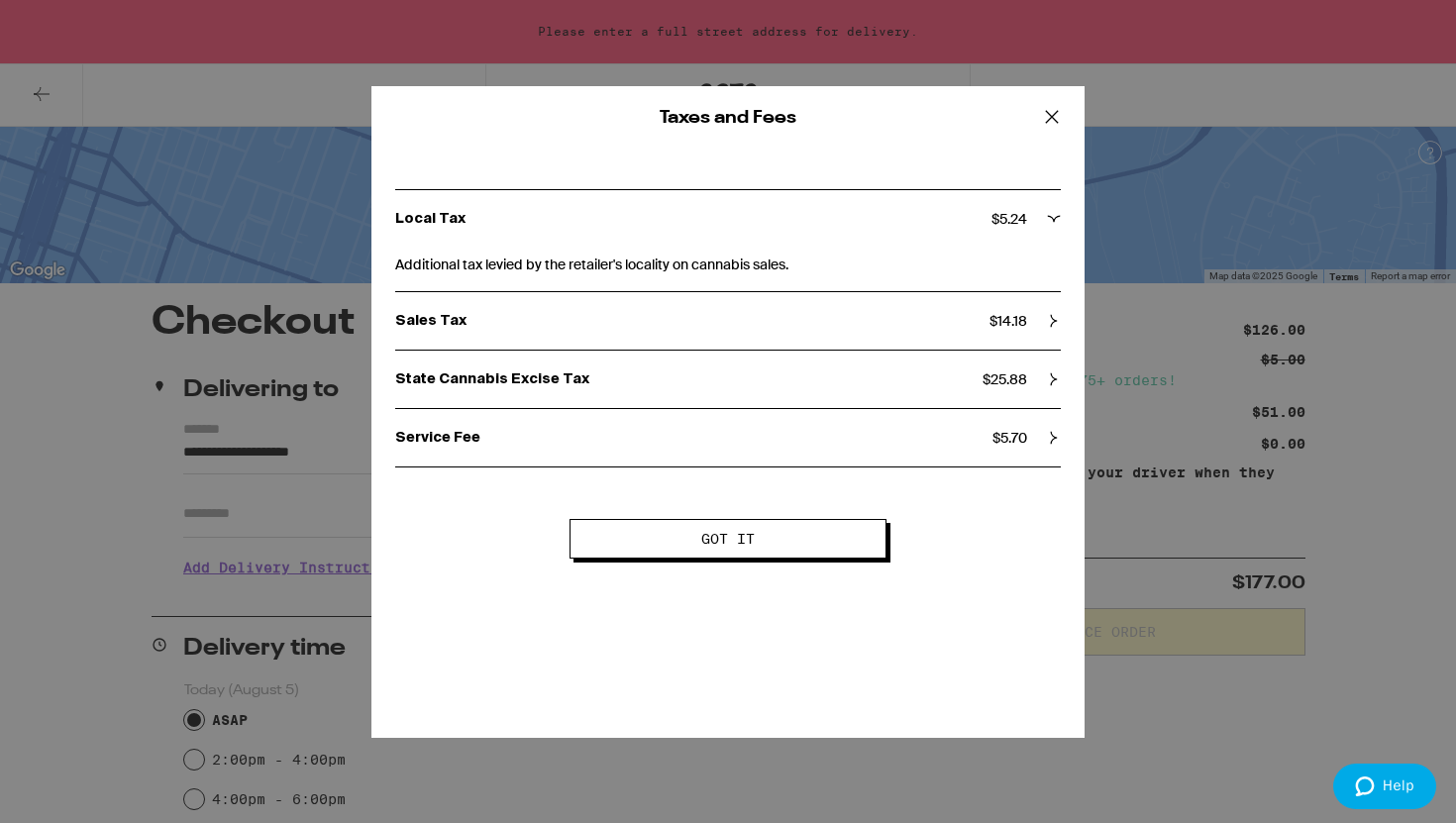 click on "Got it" at bounding box center [728, 539] 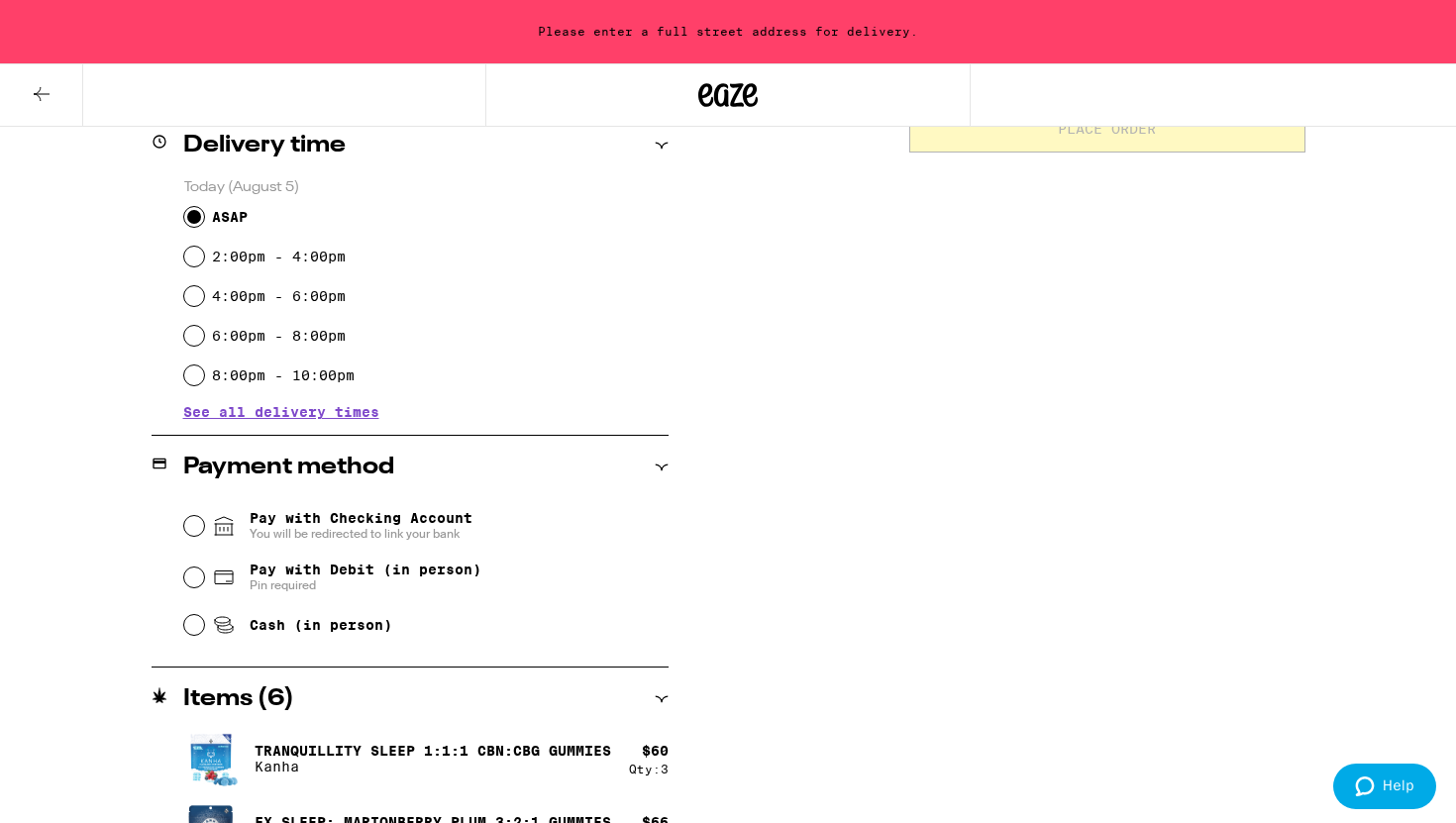 scroll, scrollTop: 515, scrollLeft: 0, axis: vertical 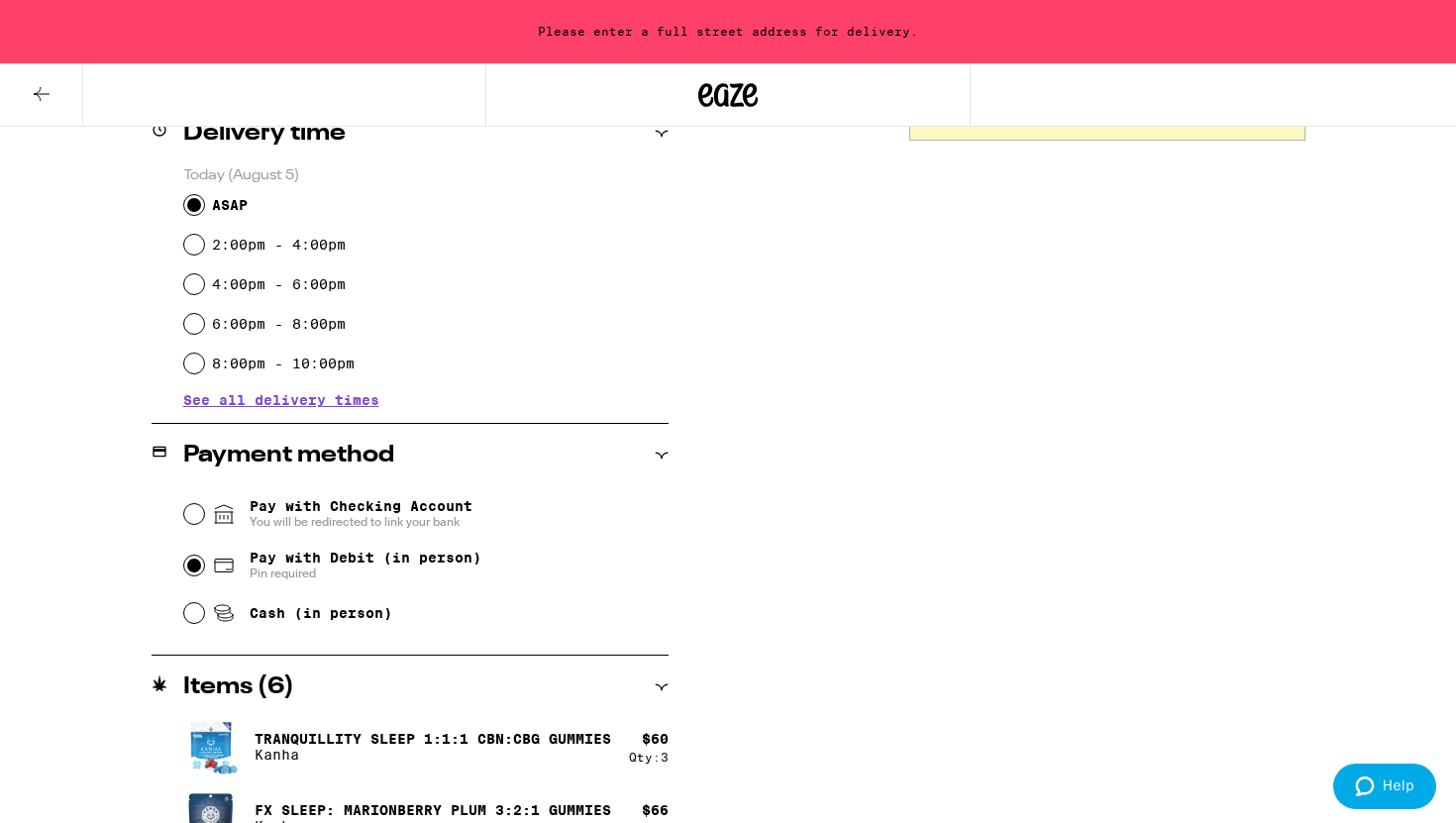 click on "Pay with Debit (in person) Pin required" at bounding box center (194, 566) 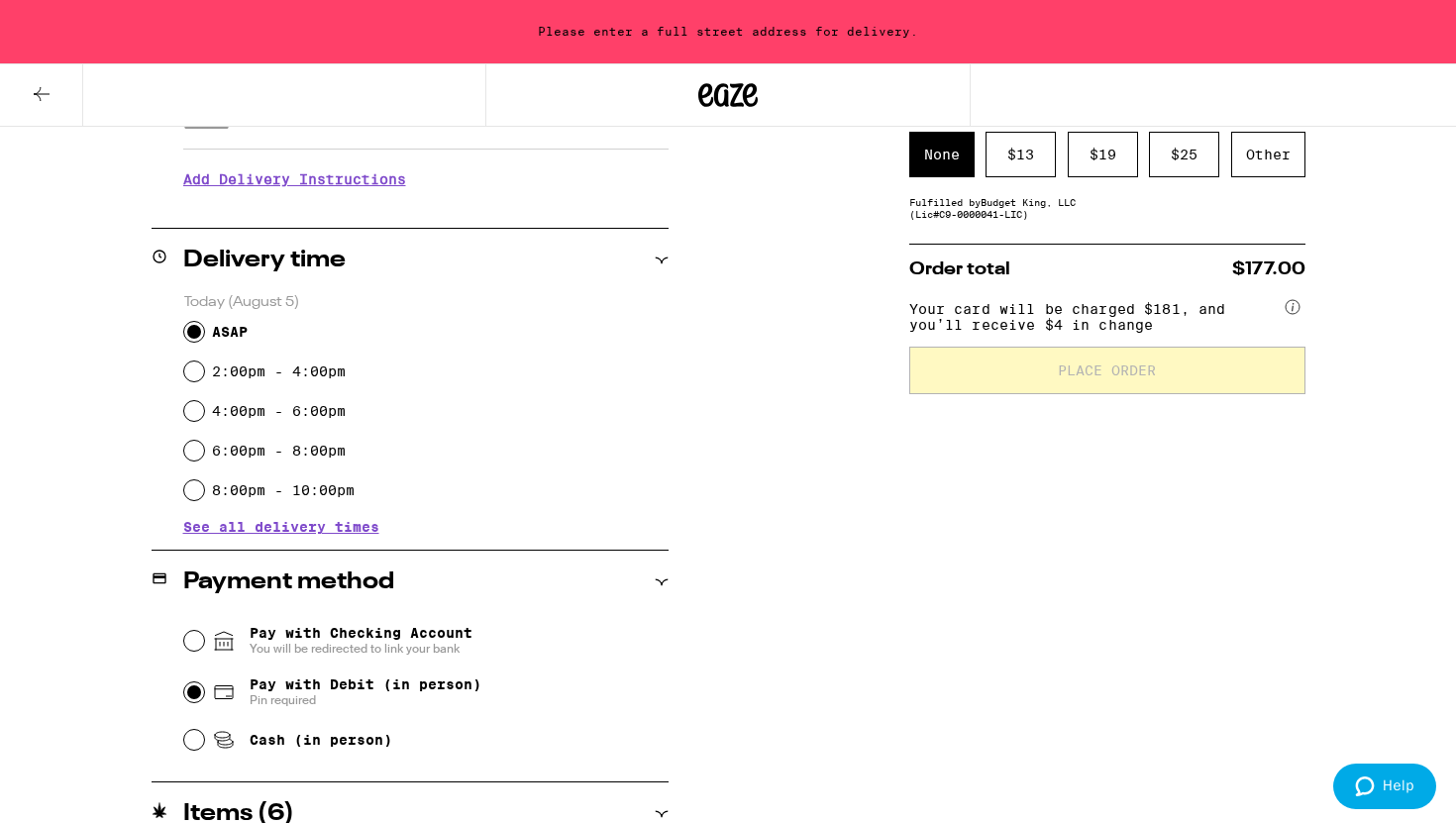 scroll, scrollTop: 386, scrollLeft: 0, axis: vertical 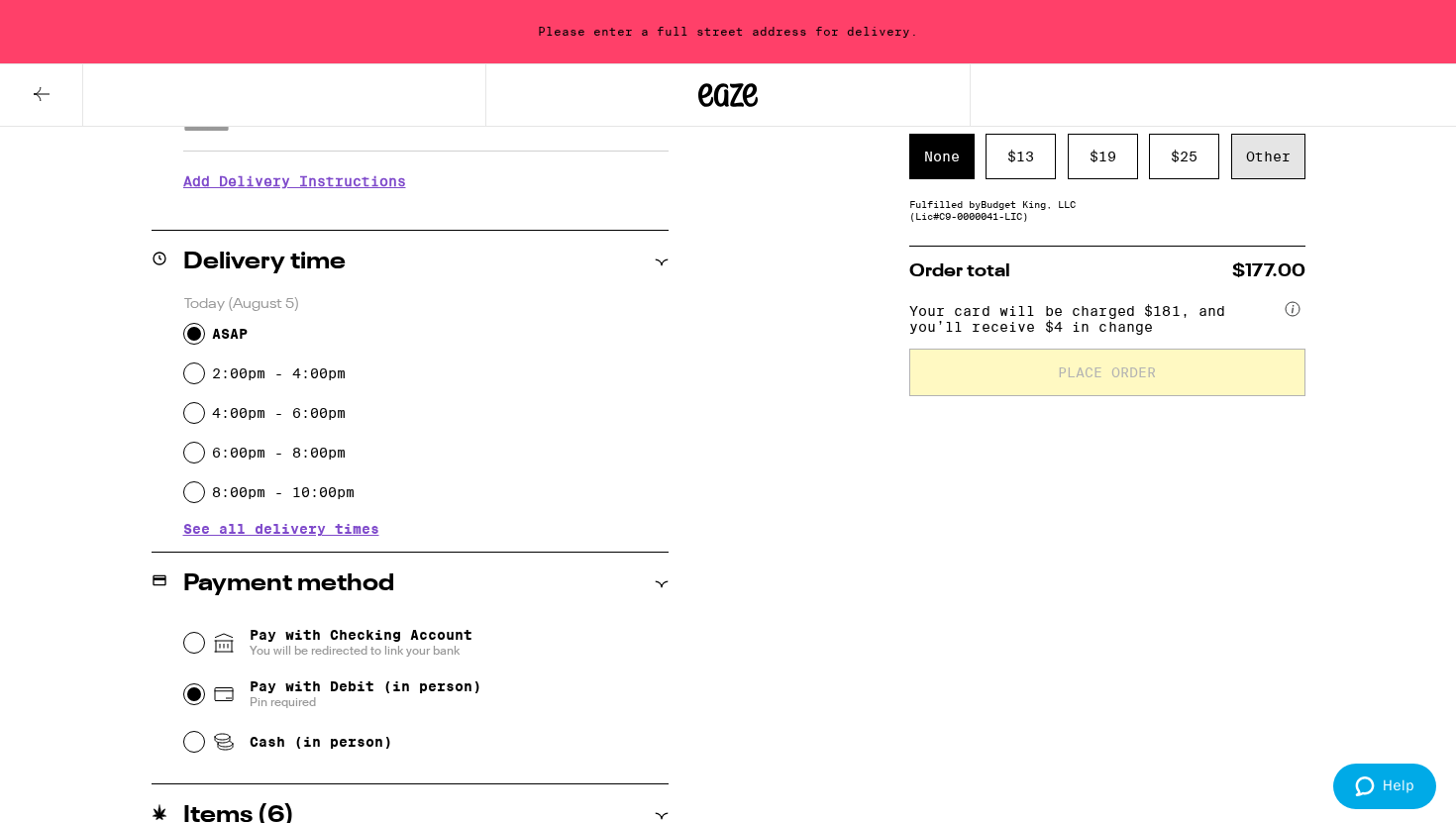 click on "Other" at bounding box center [1268, 156] 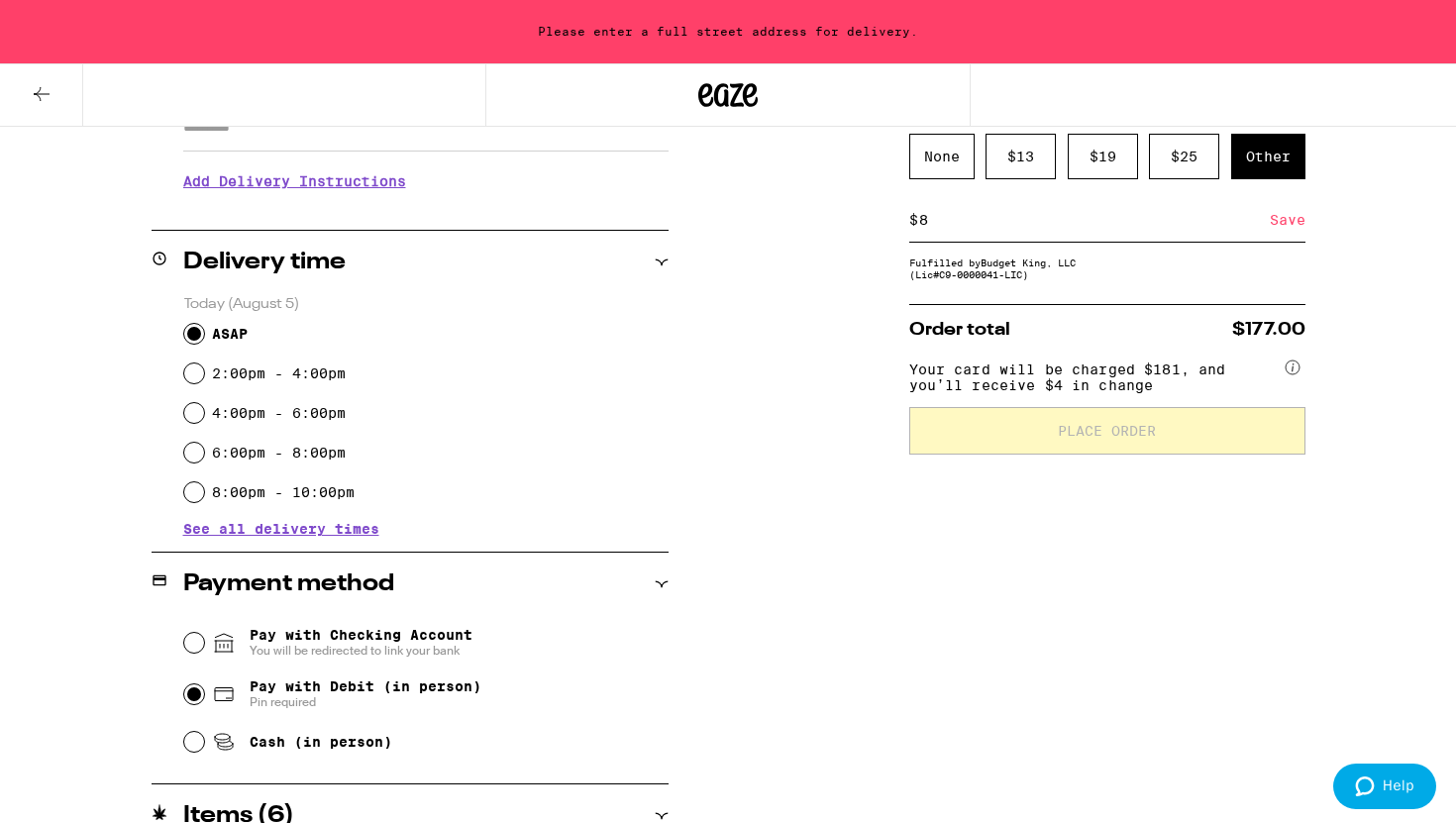 type on "8" 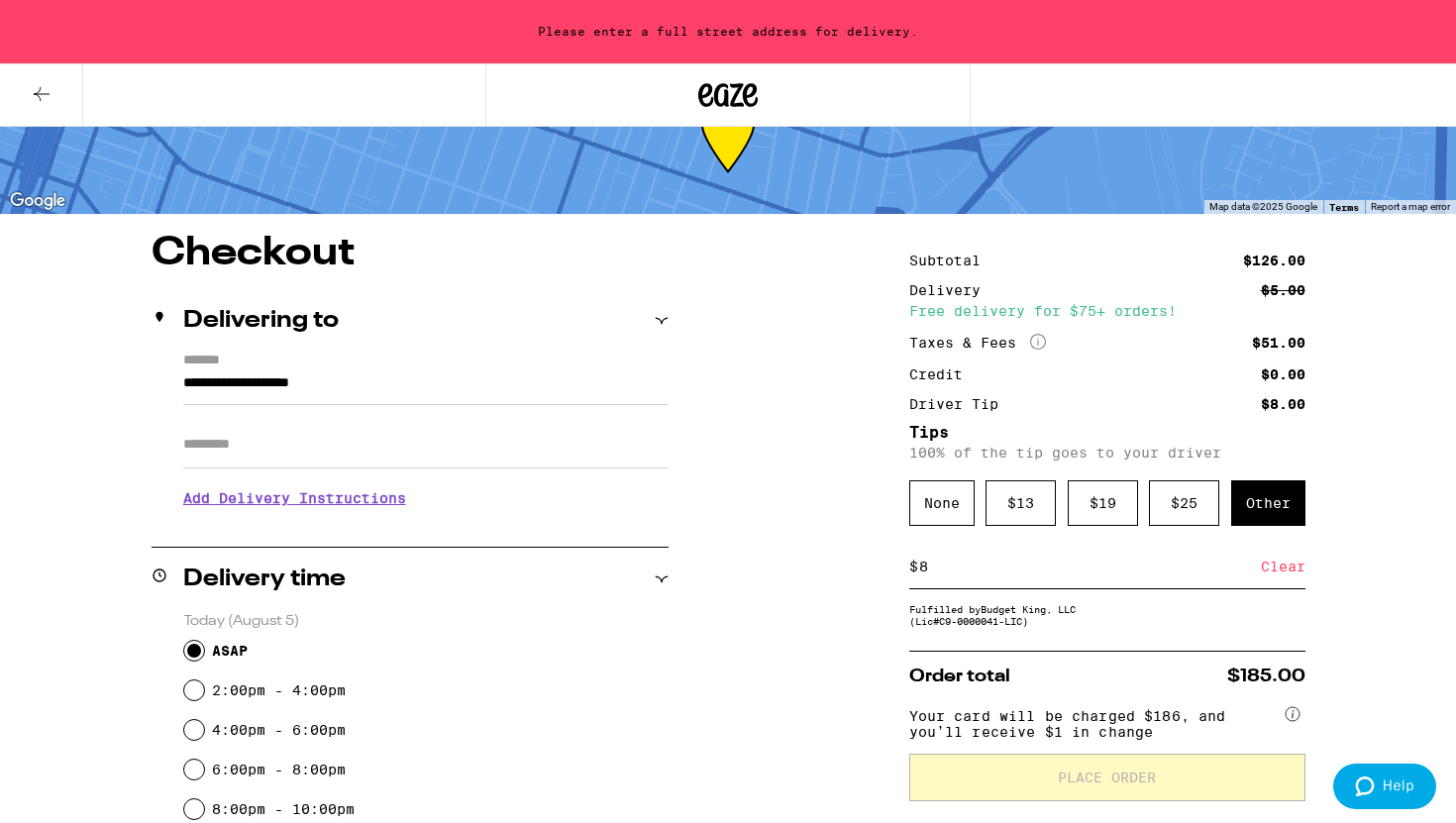 scroll, scrollTop: 67, scrollLeft: 0, axis: vertical 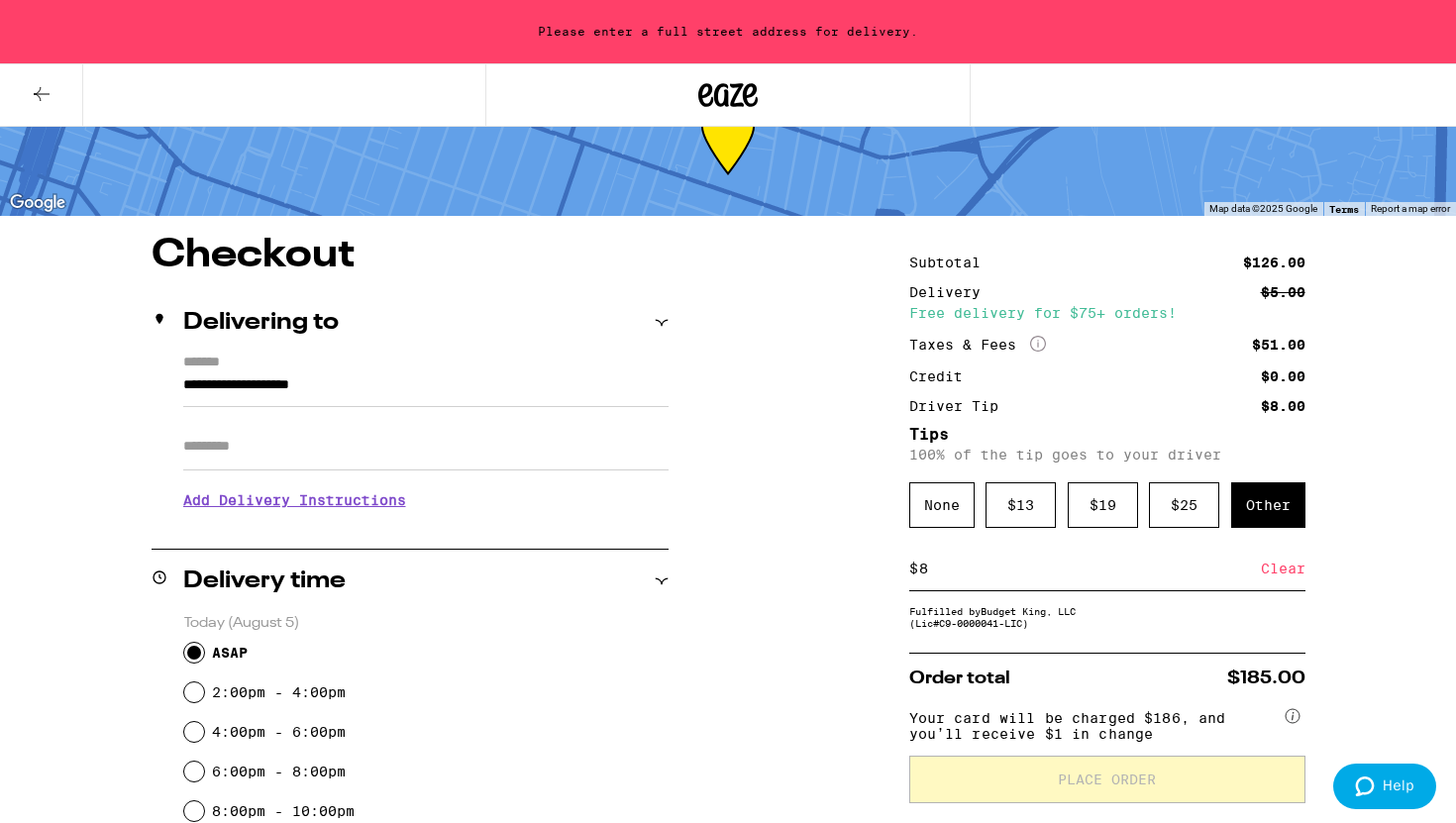 click 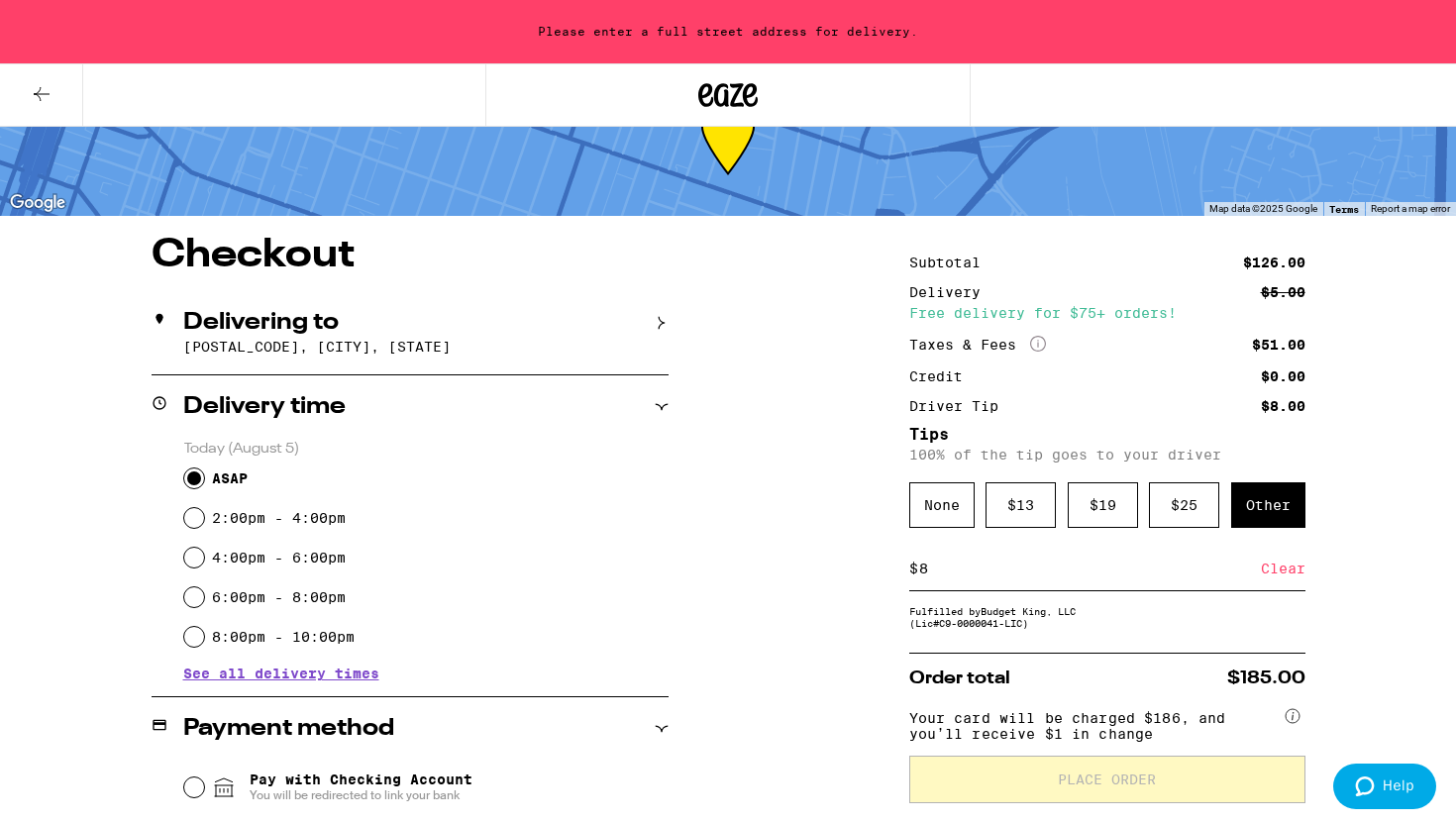 click on "Delivering to [POSTAL_CODE], [CITY], [STATE]" at bounding box center (410, 333) 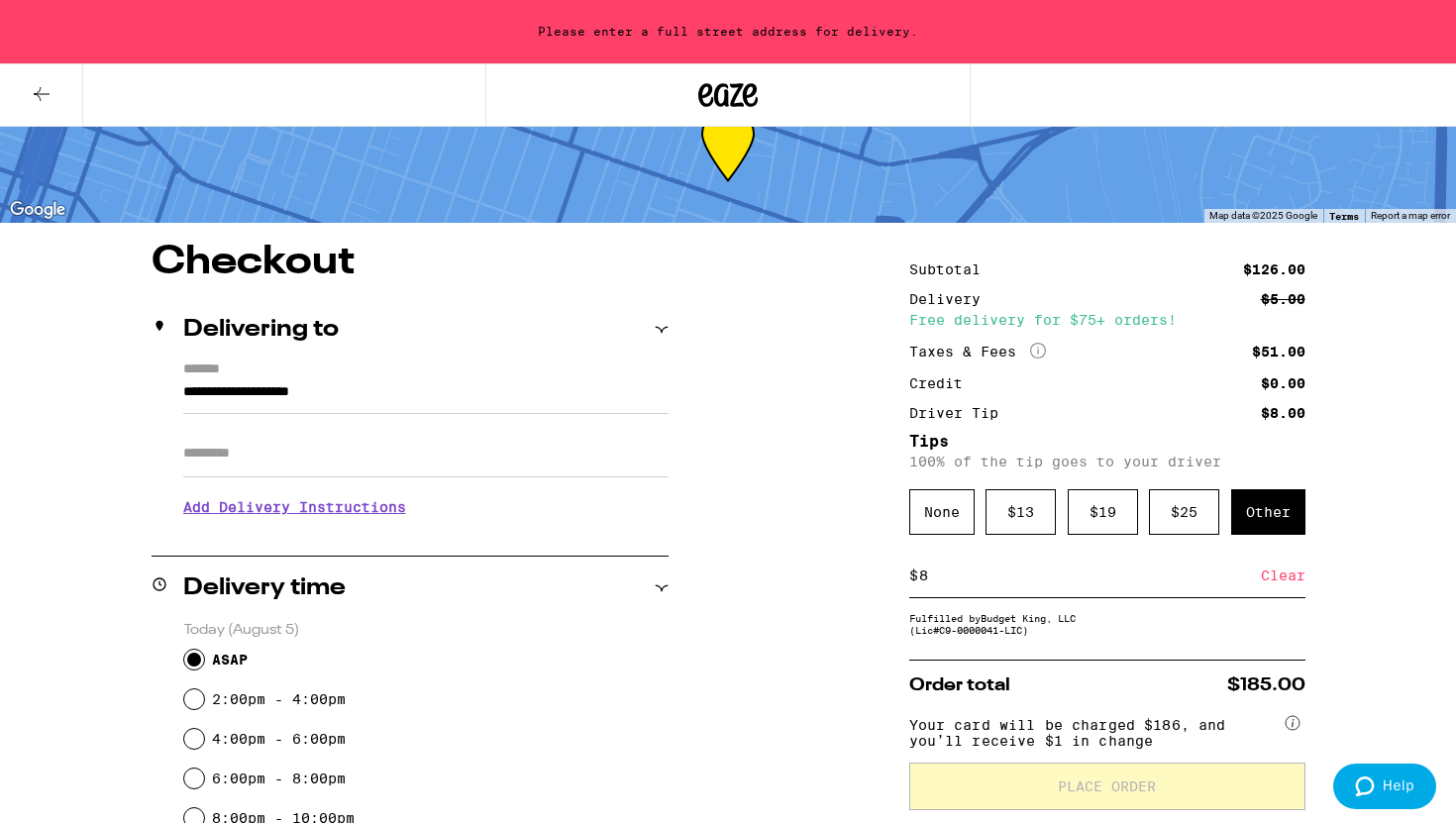 scroll, scrollTop: 62, scrollLeft: 0, axis: vertical 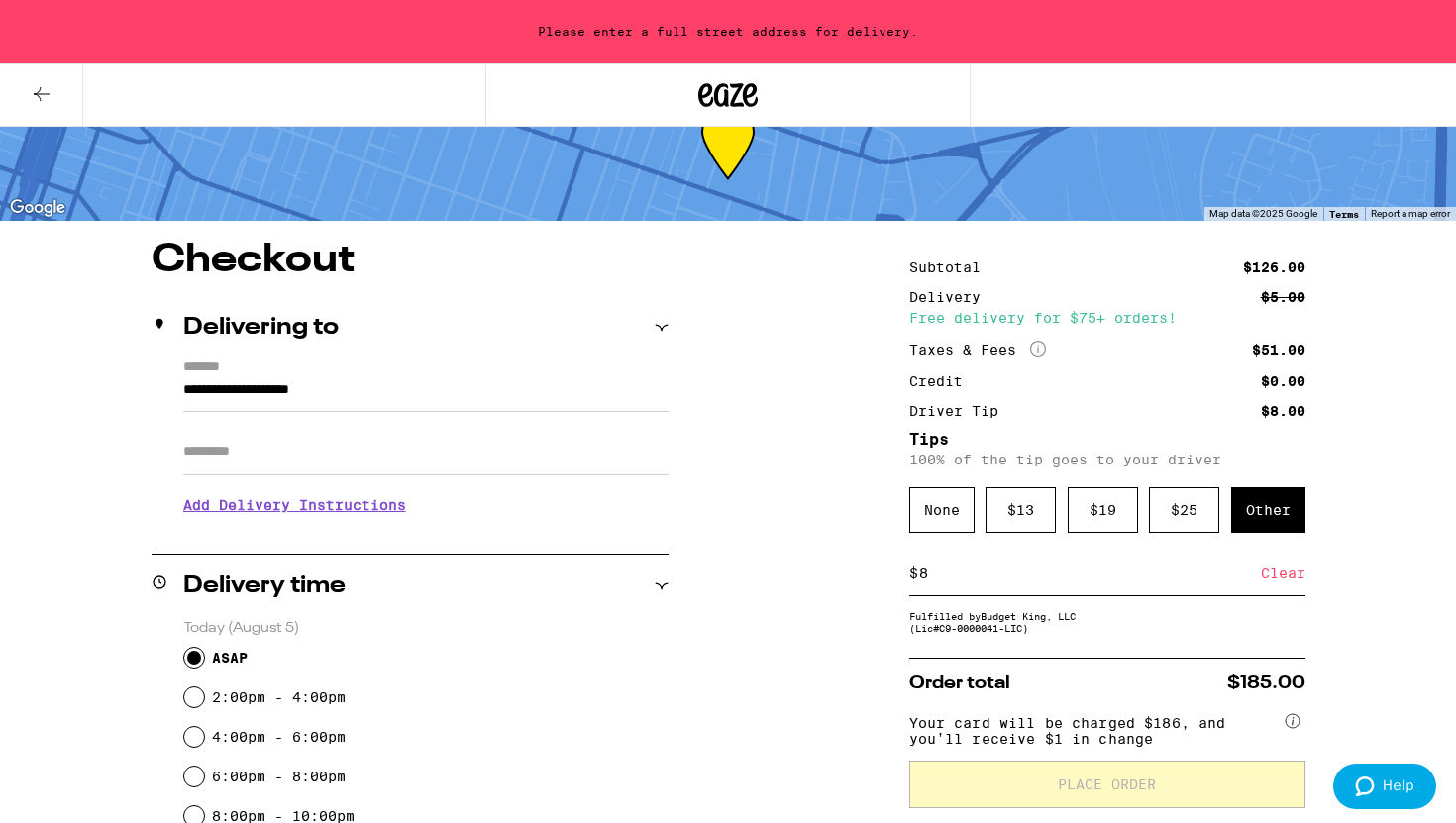 click on "Add Delivery Instructions" at bounding box center [426, 505] 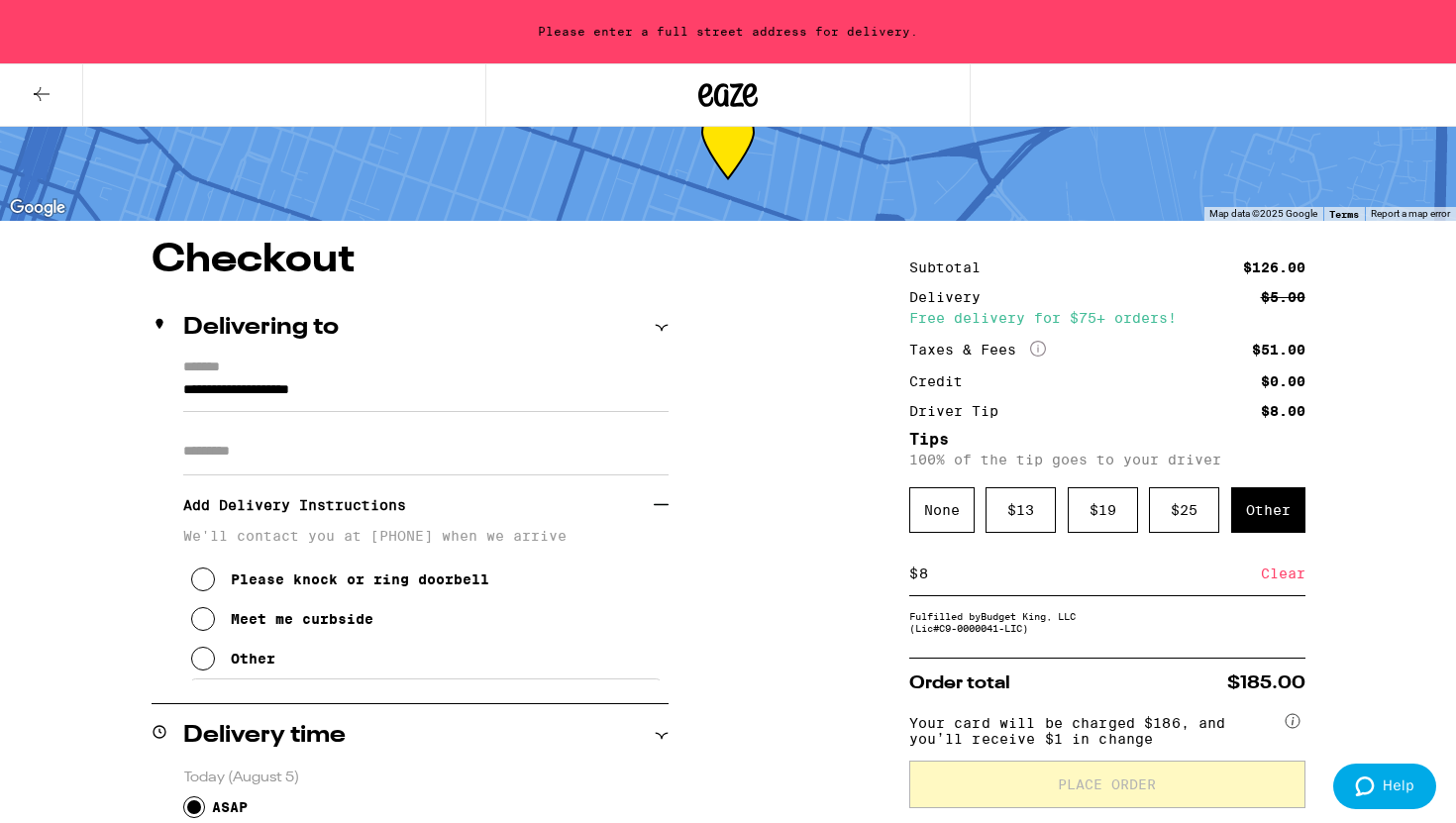 click at bounding box center [203, 659] 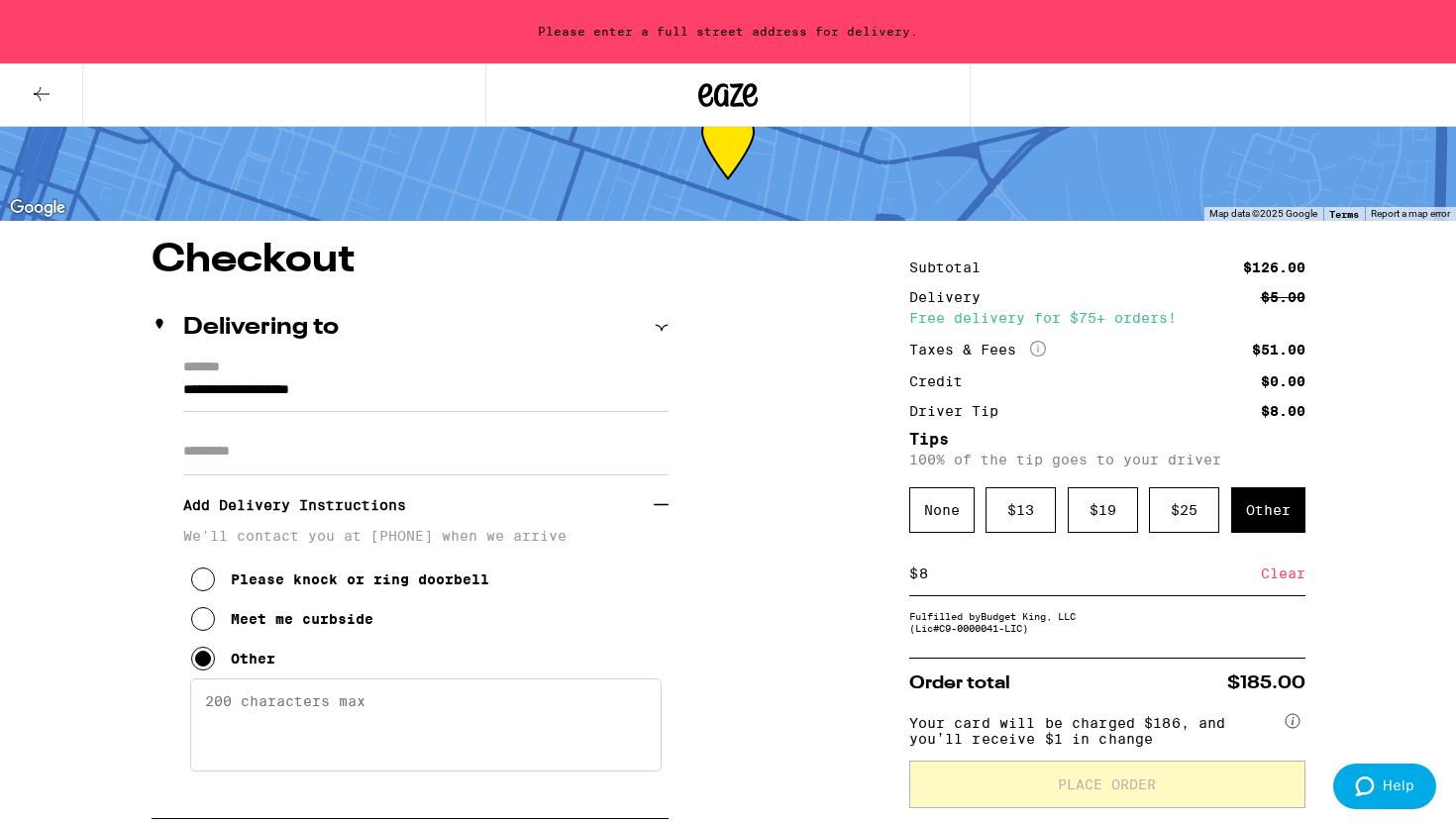 click on "Enter any other delivery instructions you want driver to know" at bounding box center (426, 725) 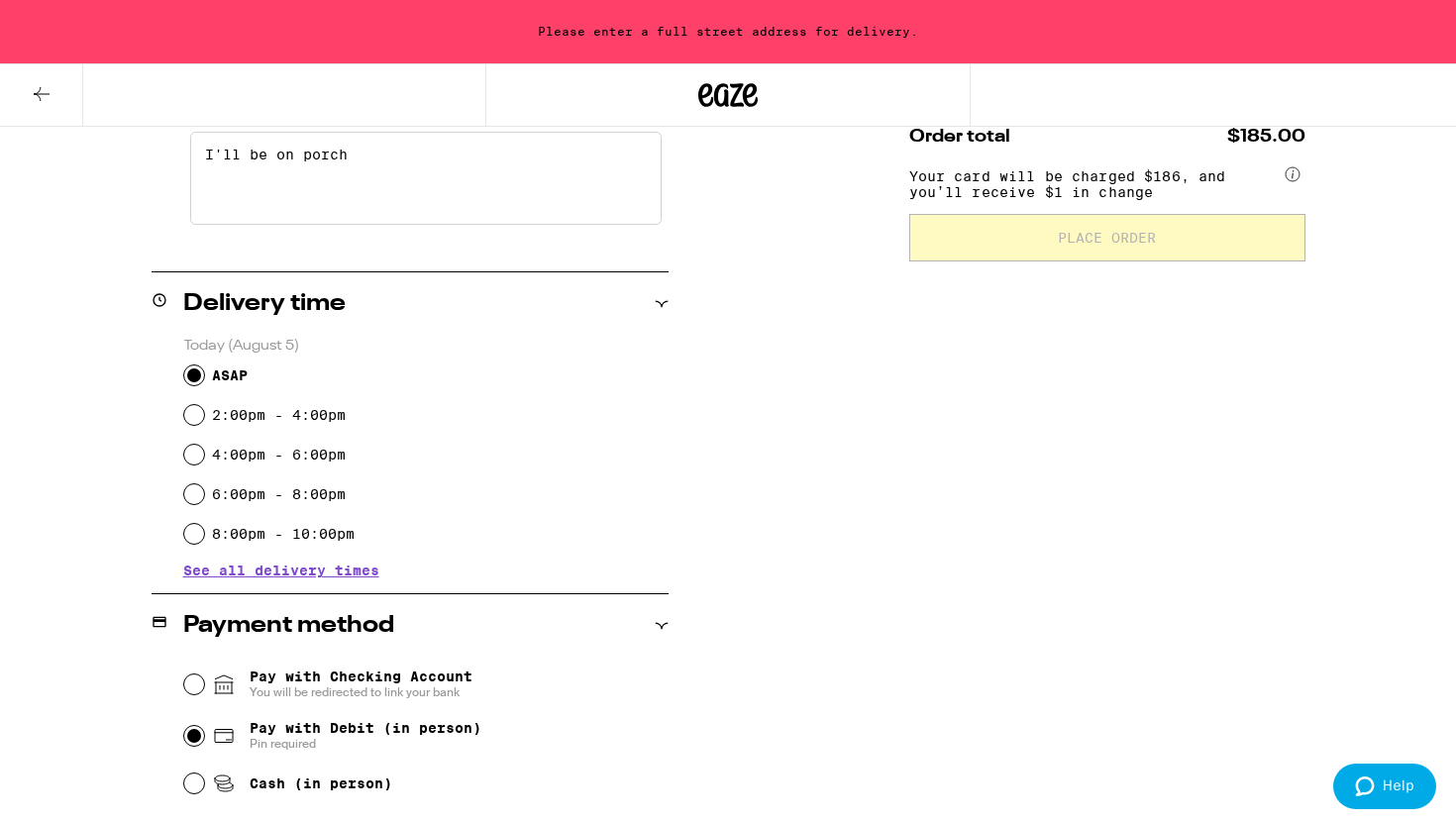 scroll, scrollTop: 0, scrollLeft: 0, axis: both 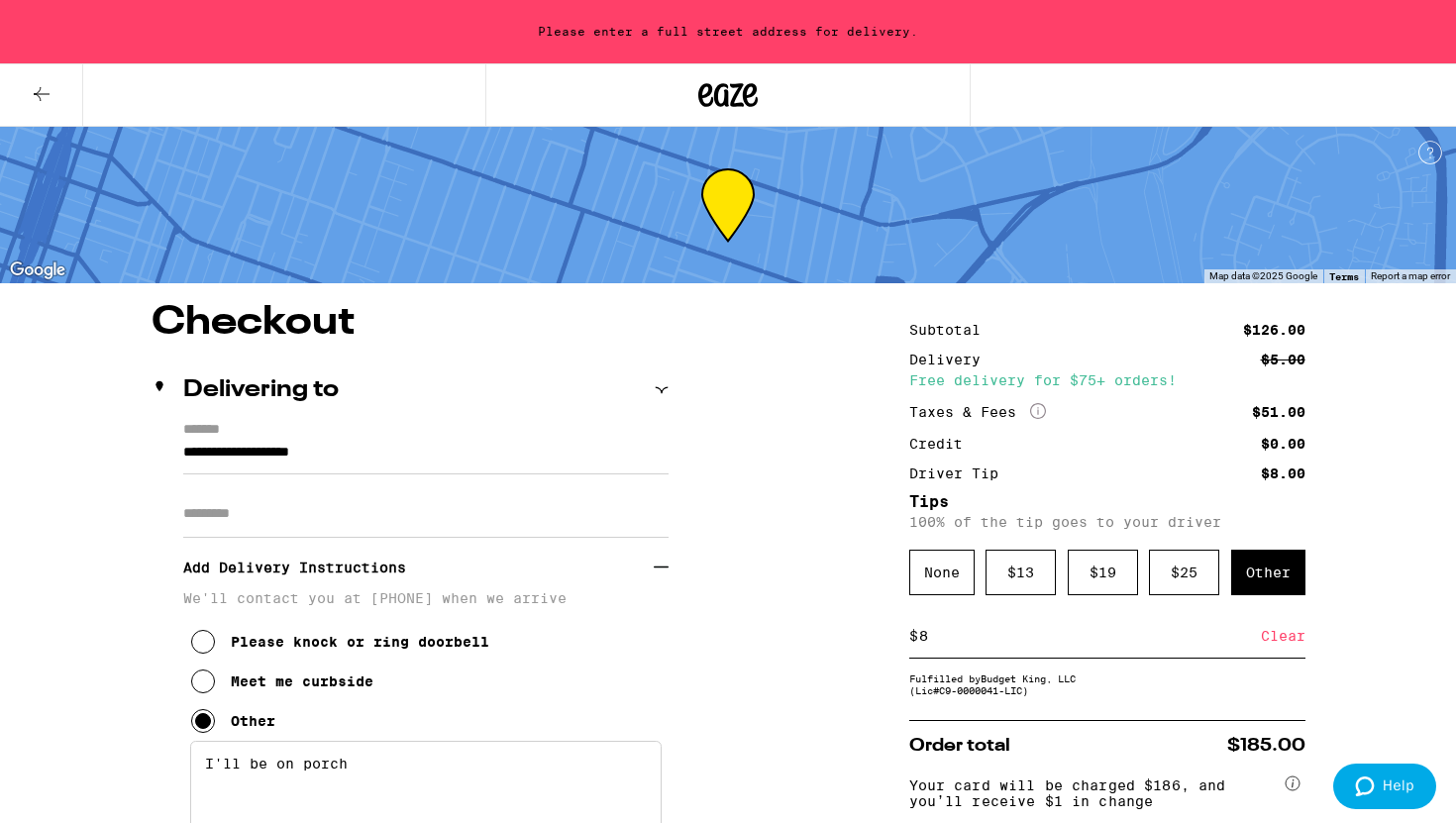 type on "I'll be on porch" 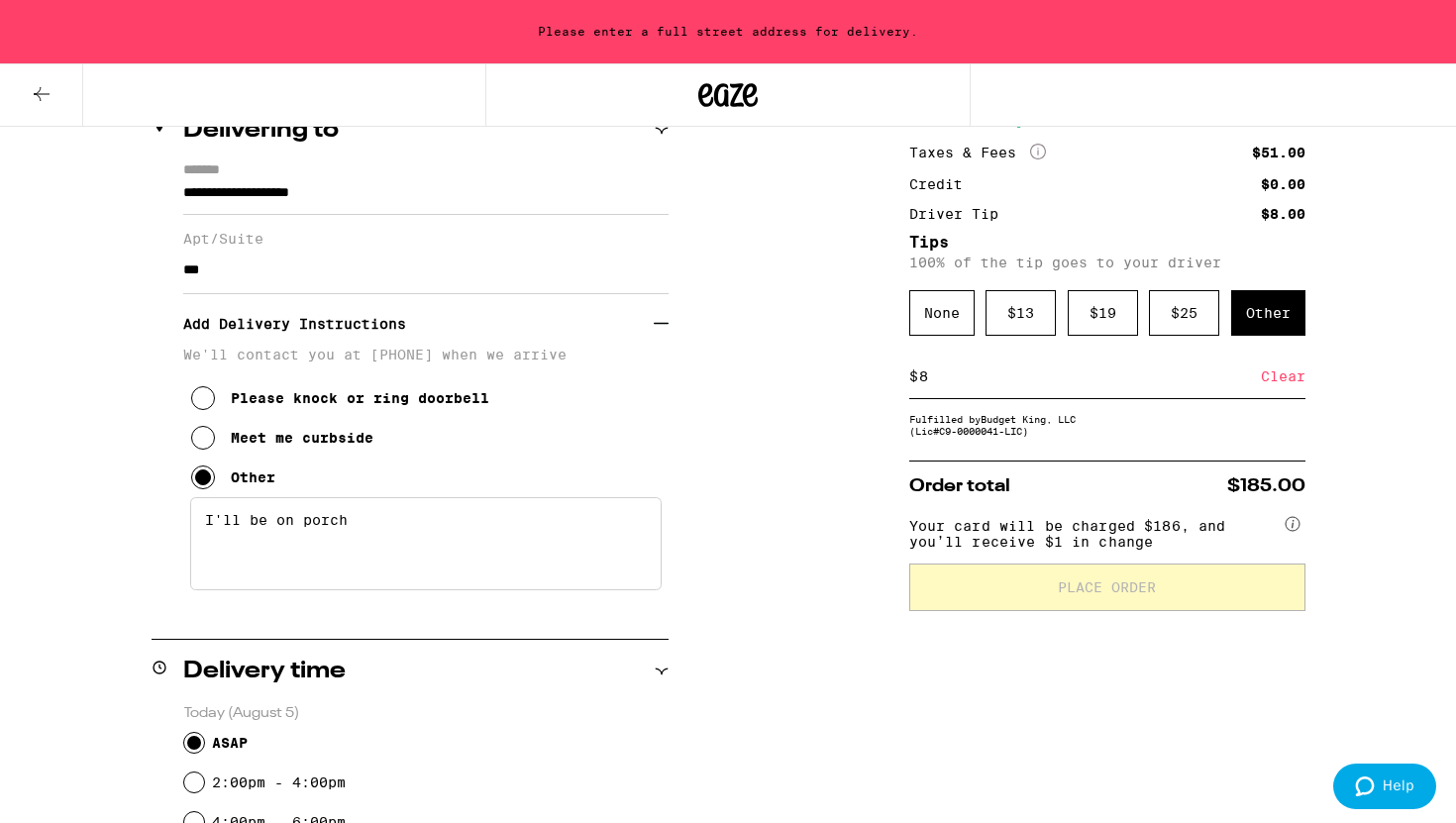 scroll, scrollTop: 269, scrollLeft: 0, axis: vertical 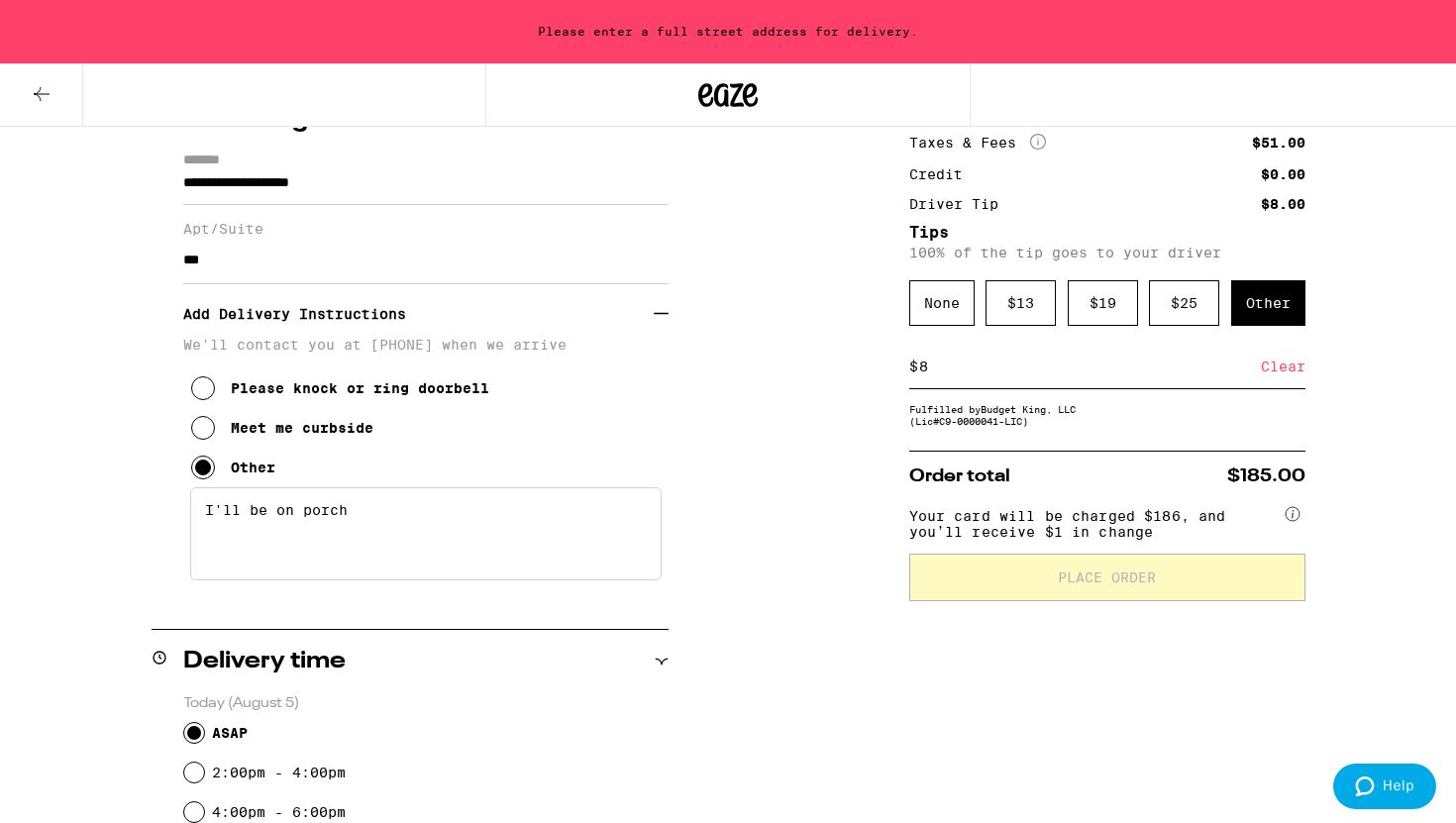 type on "***" 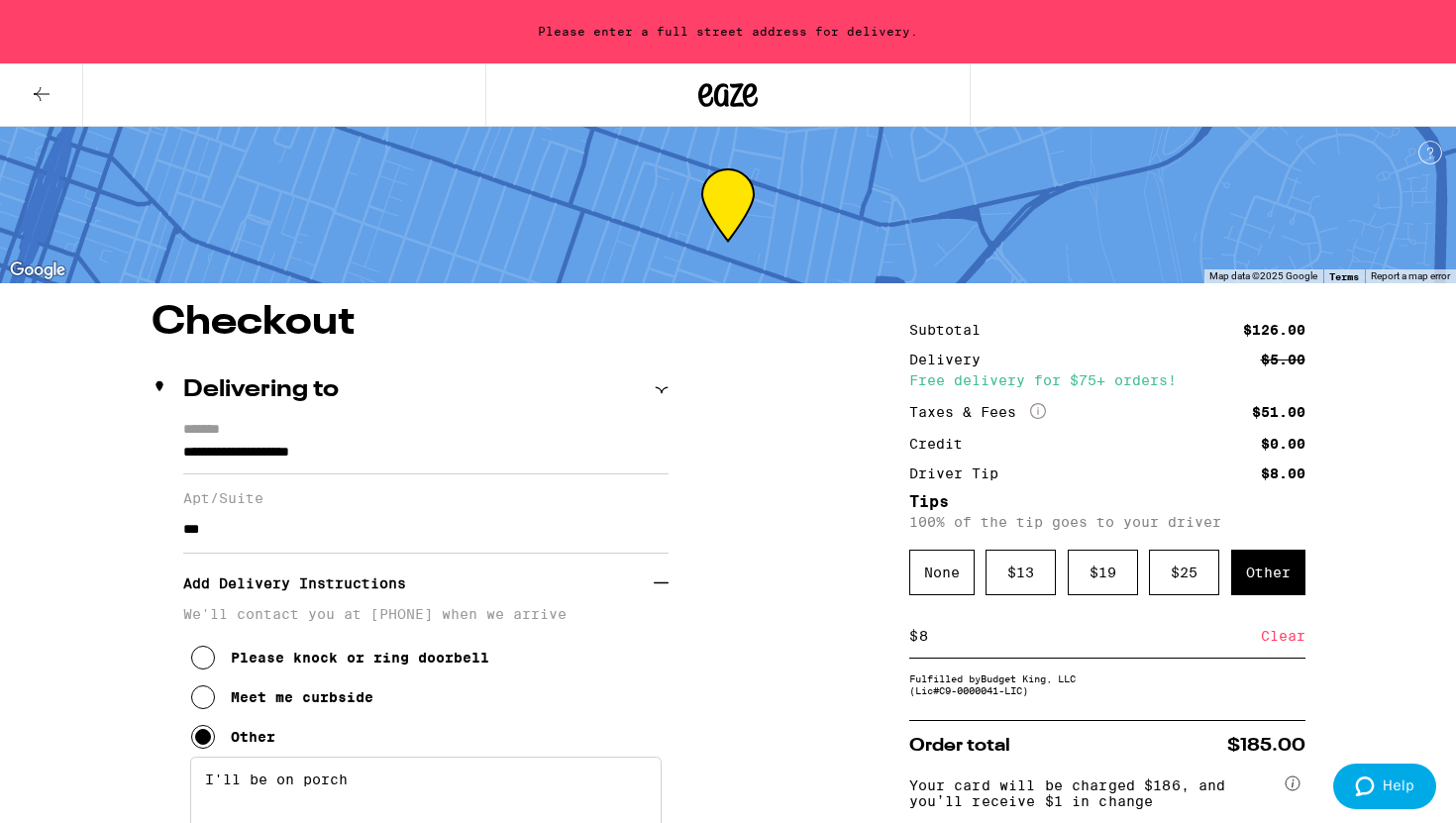 click on "**********" at bounding box center [426, 458] 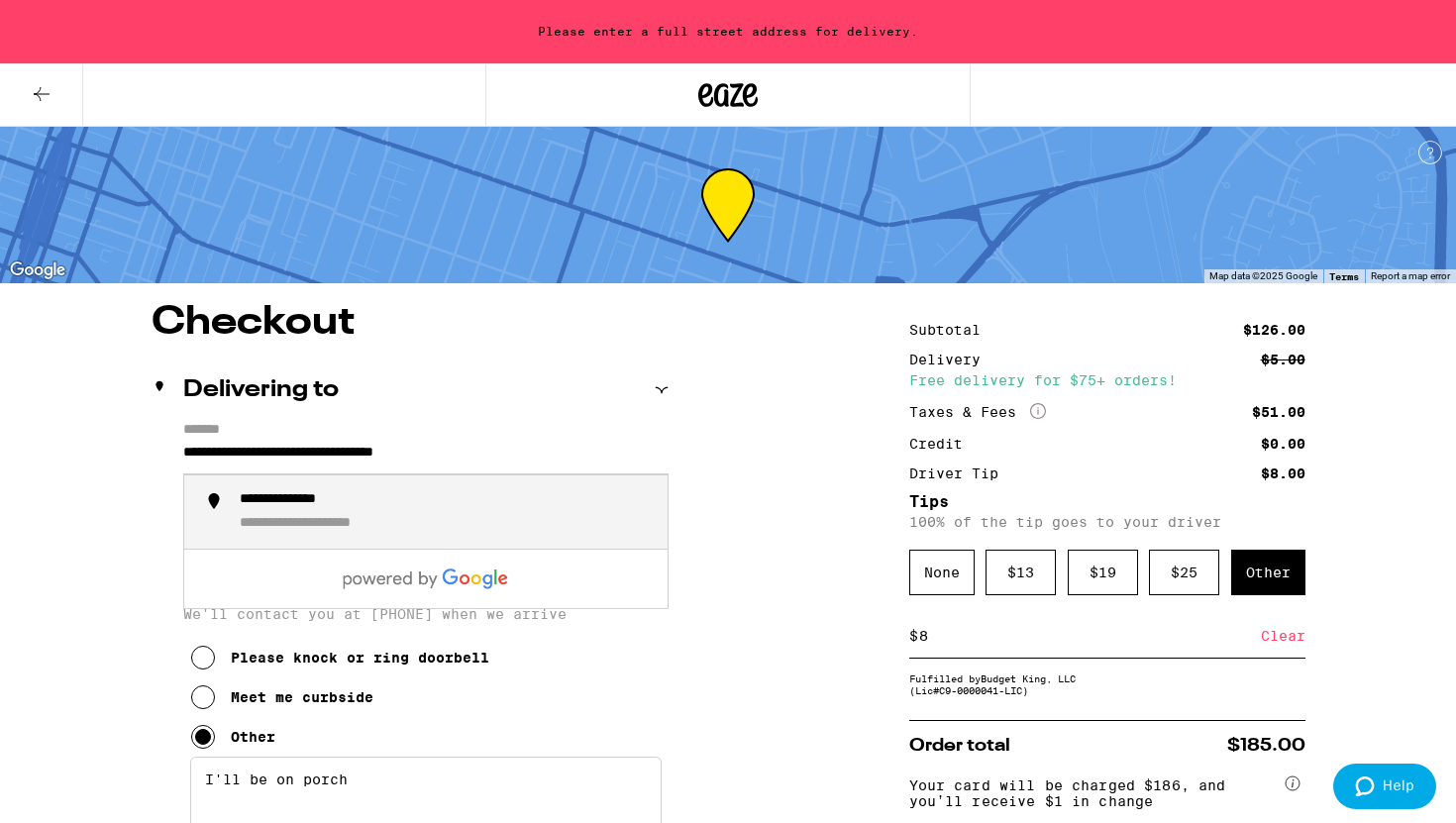 click on "**********" at bounding box center [446, 512] 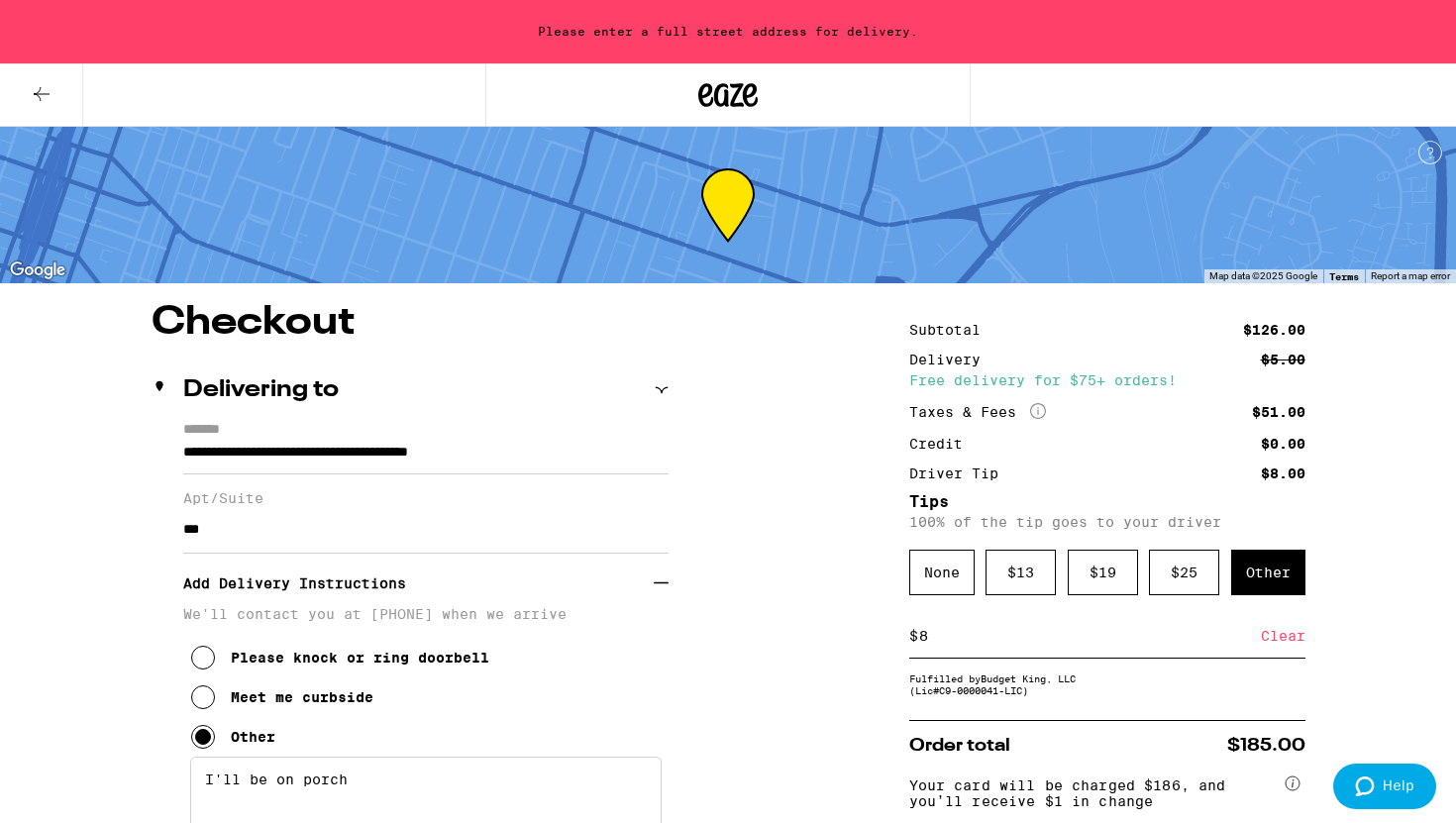 type on "**********" 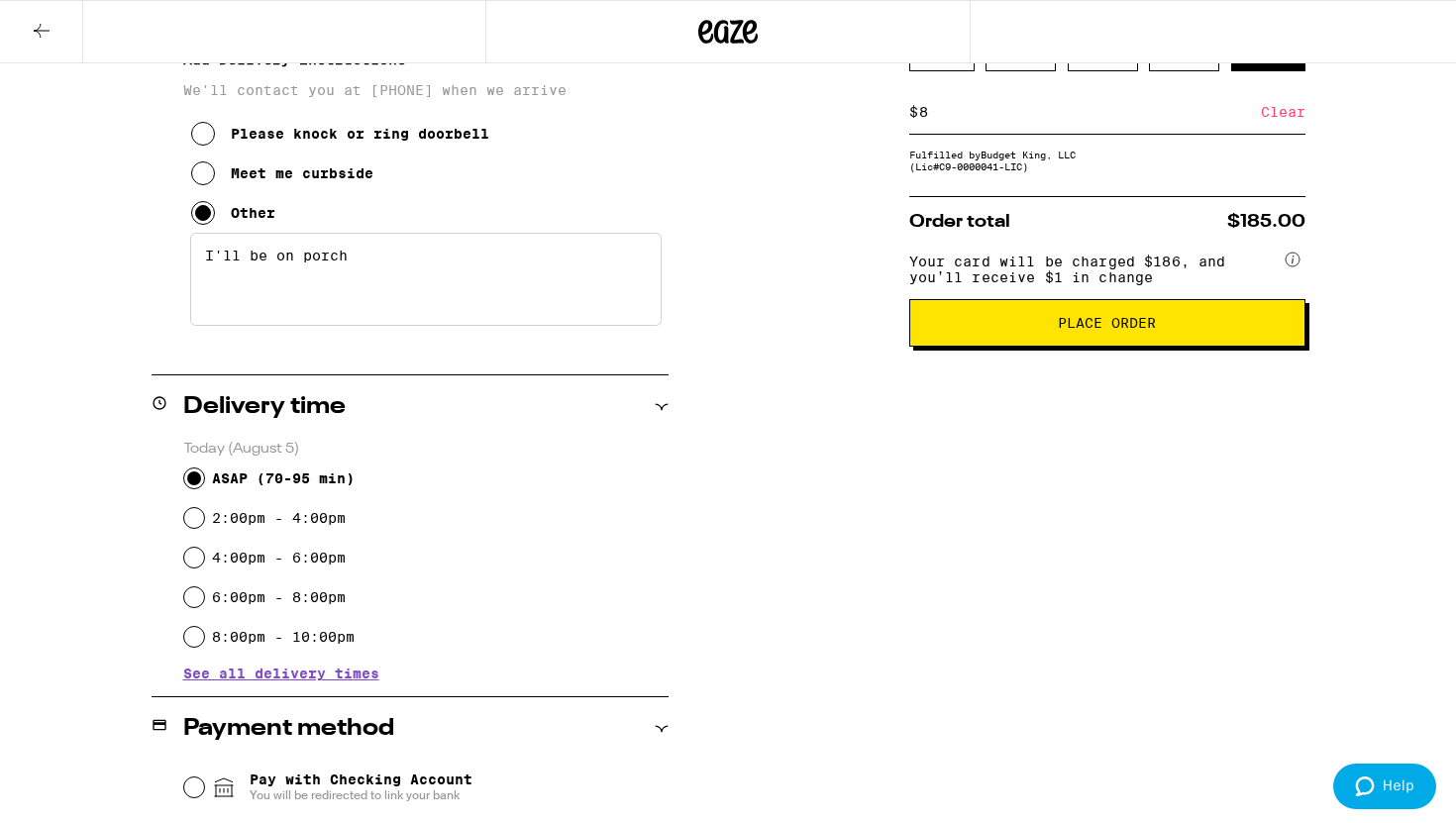 scroll, scrollTop: 459, scrollLeft: 0, axis: vertical 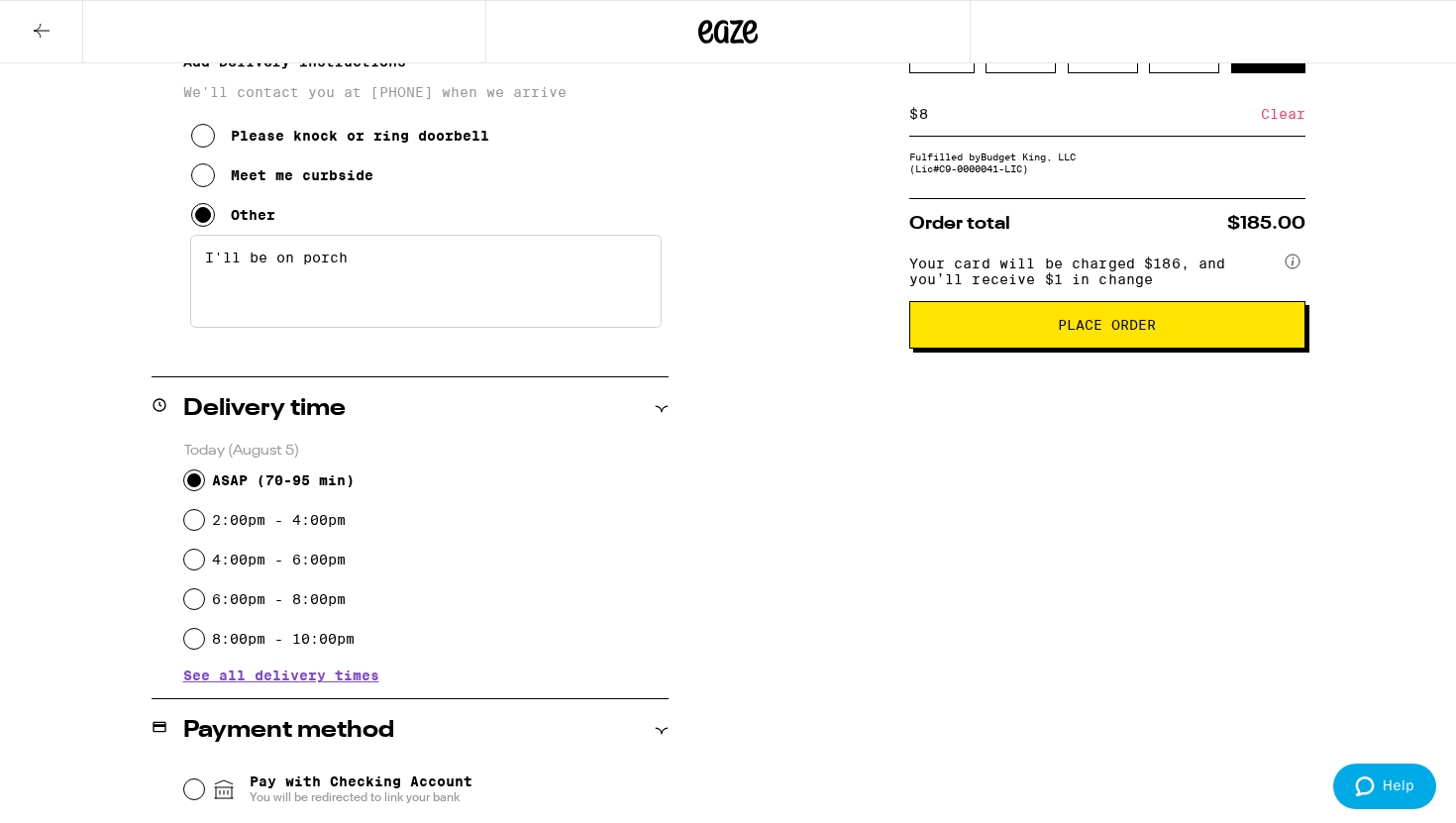 click on "Place Order" at bounding box center (1106, 325) 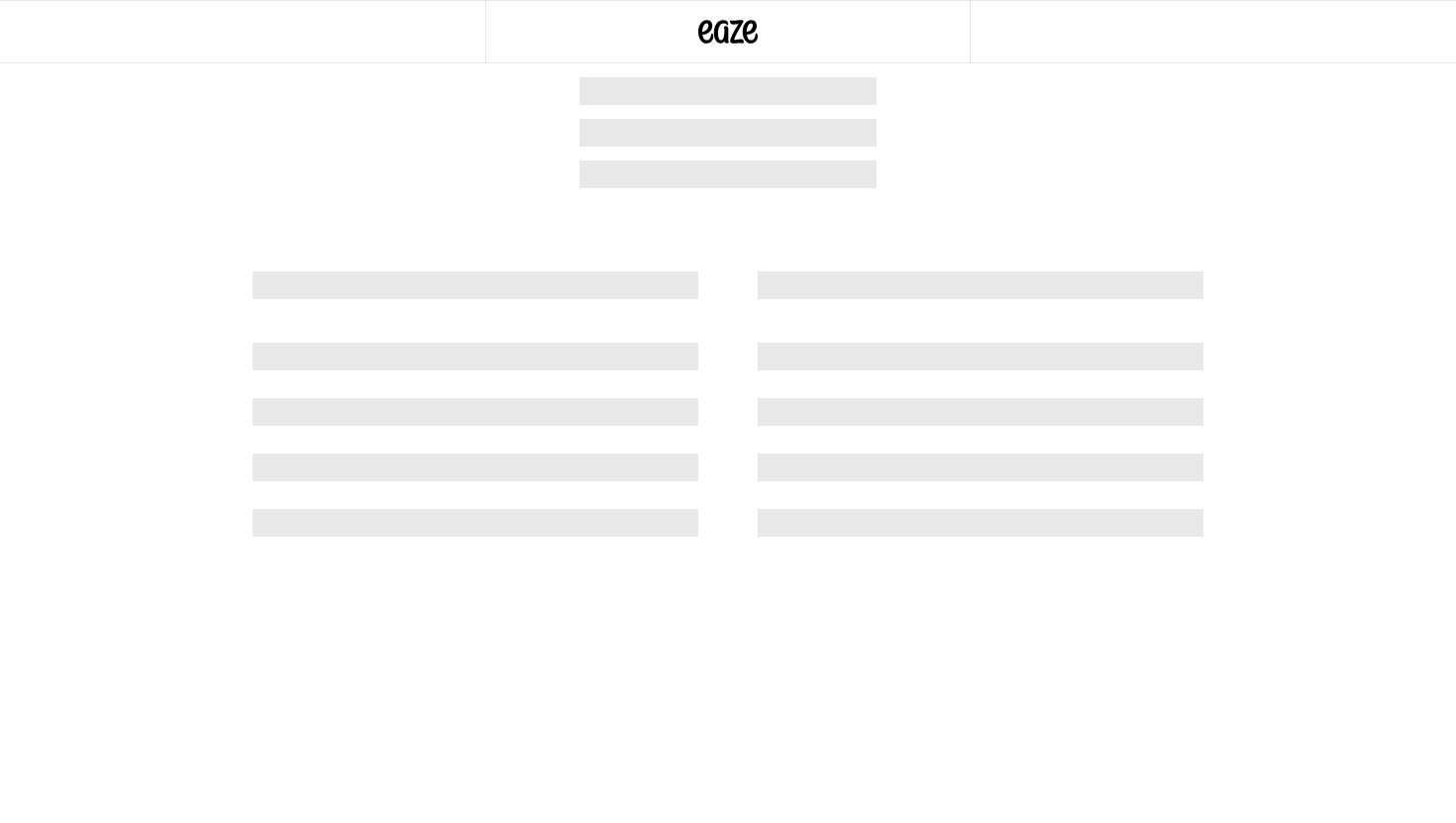 scroll, scrollTop: 0, scrollLeft: 0, axis: both 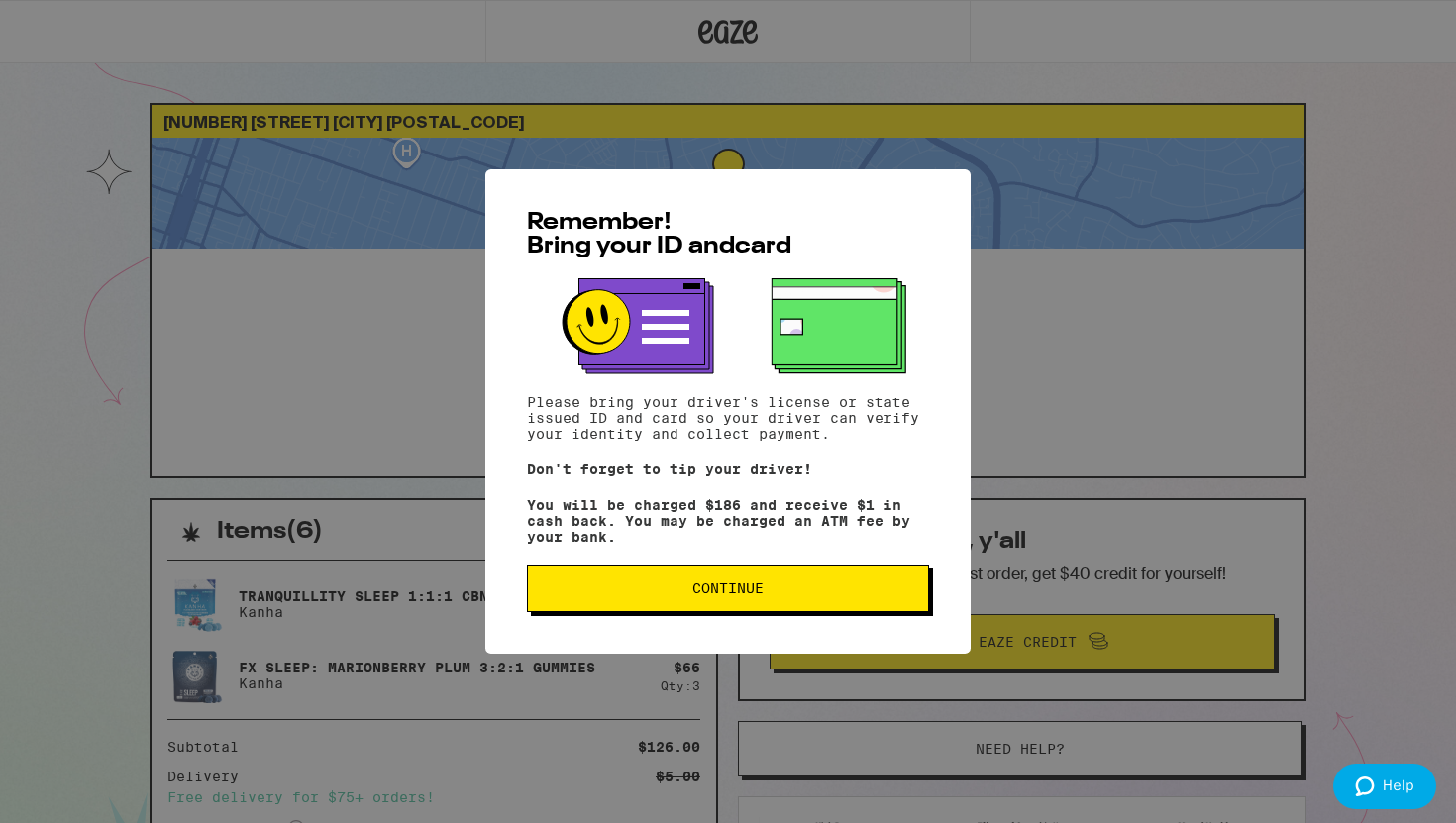 click on "Continue" at bounding box center [728, 588] 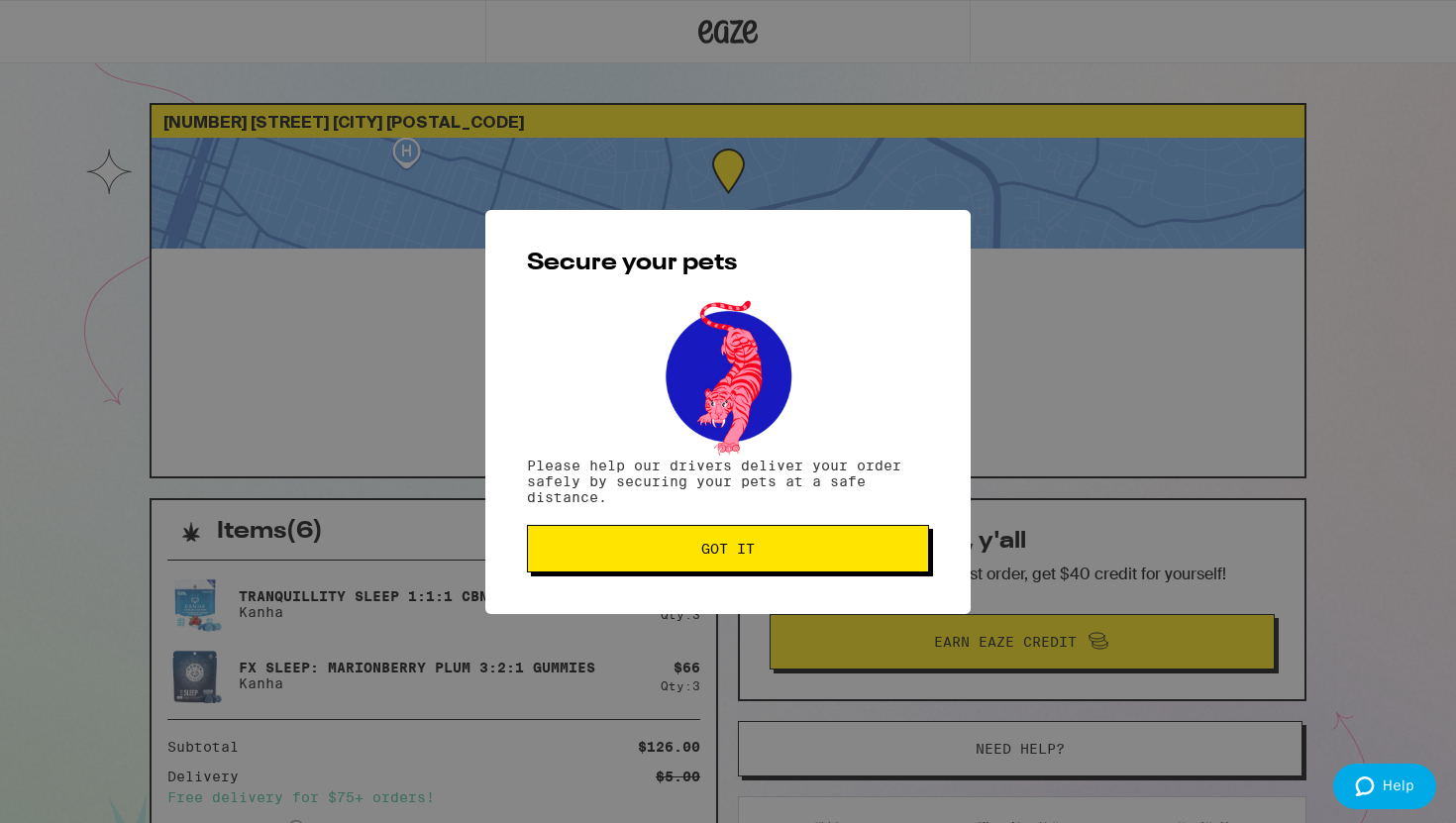click on "Got it" at bounding box center [728, 549] 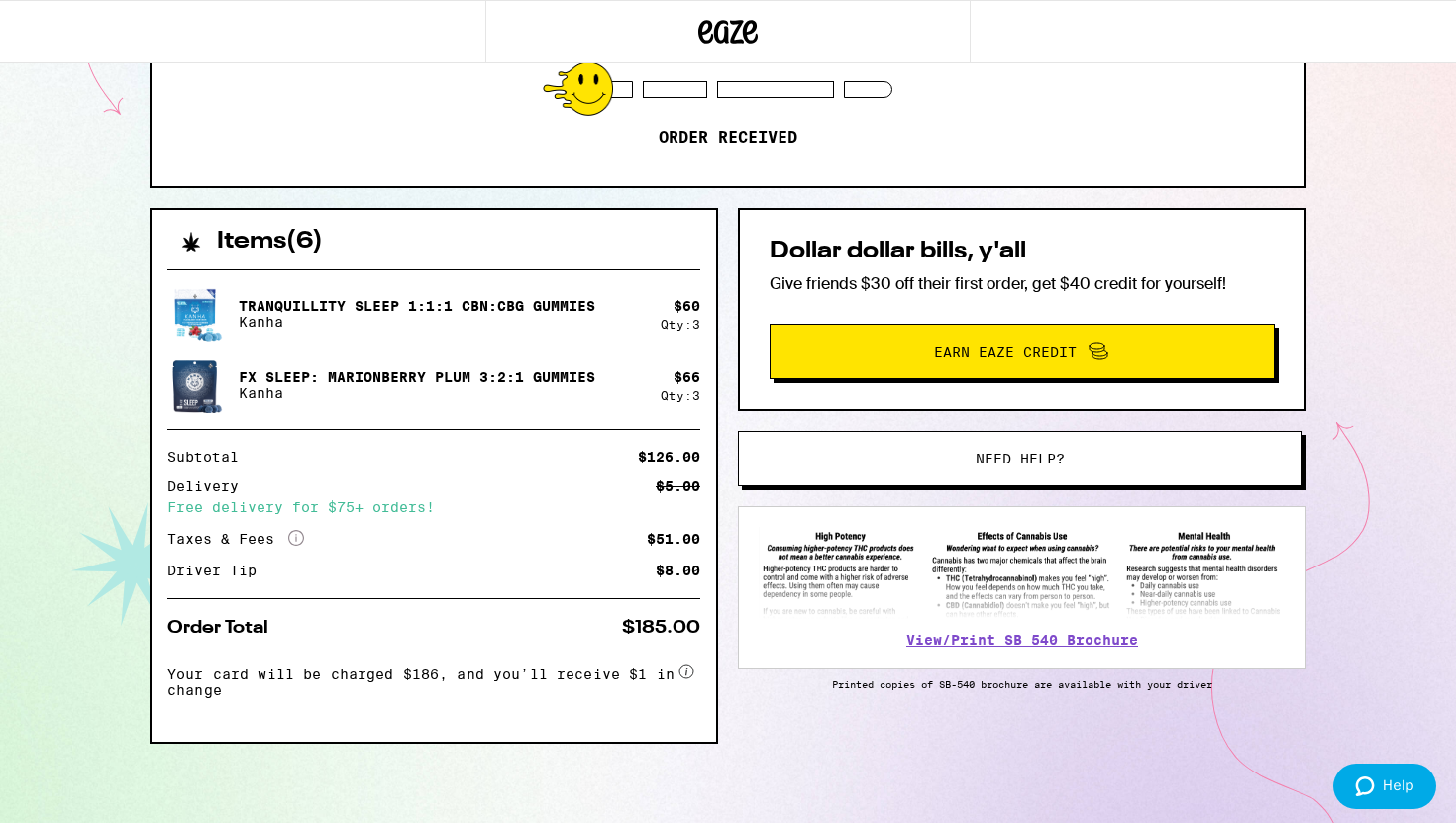 scroll, scrollTop: 0, scrollLeft: 0, axis: both 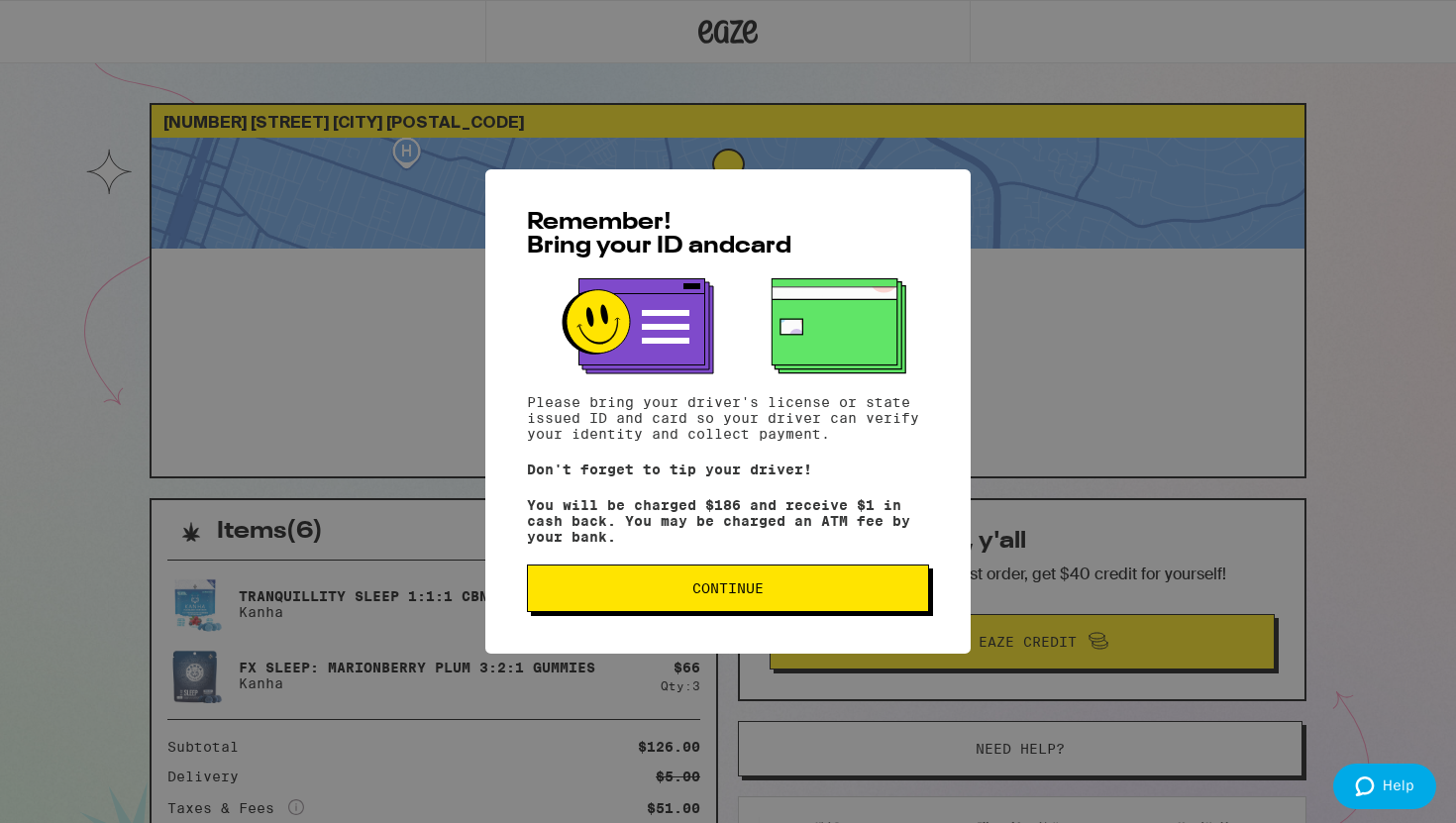 click on "Continue" at bounding box center (728, 588) 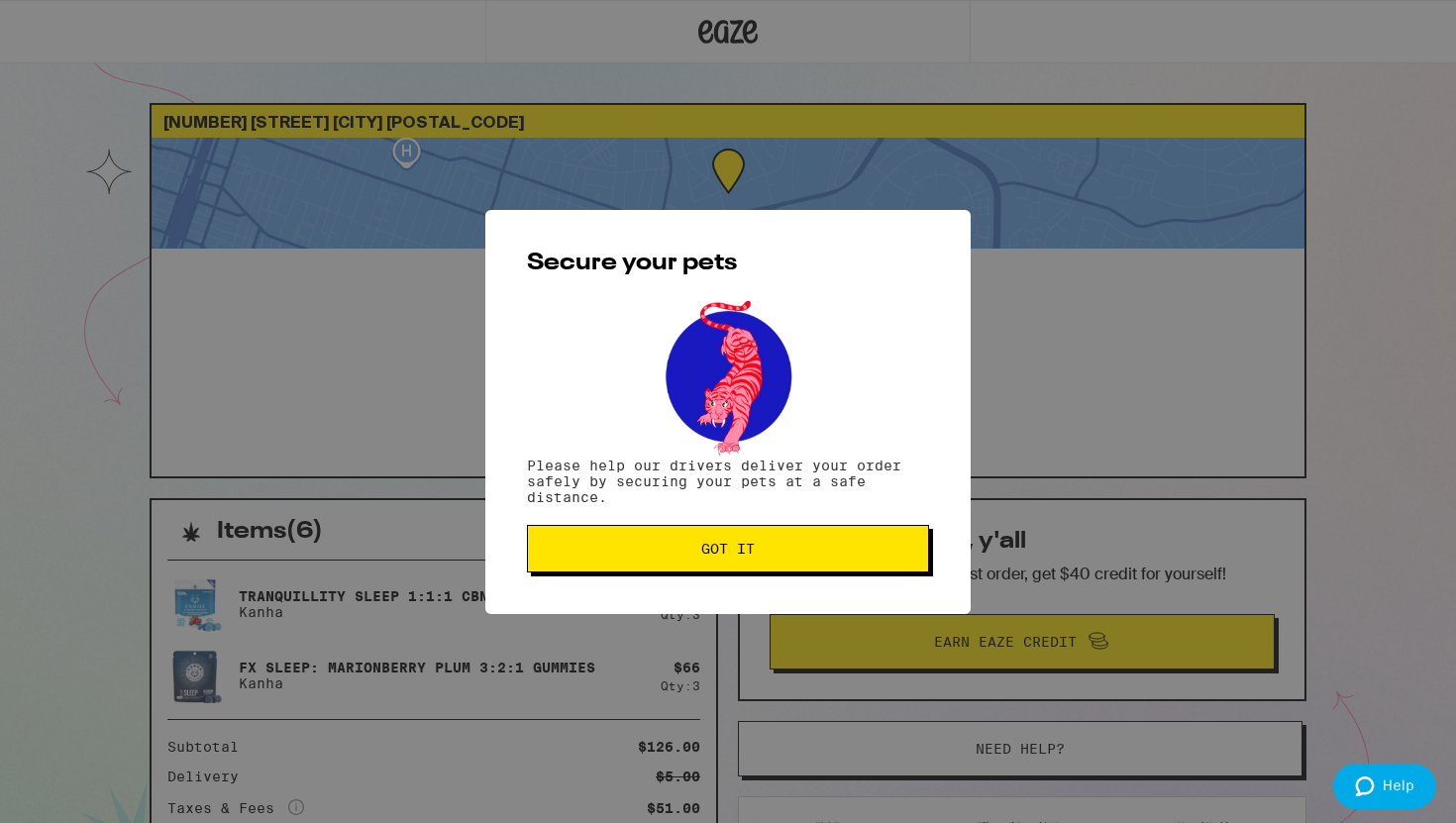 click on "Got it" at bounding box center [728, 549] 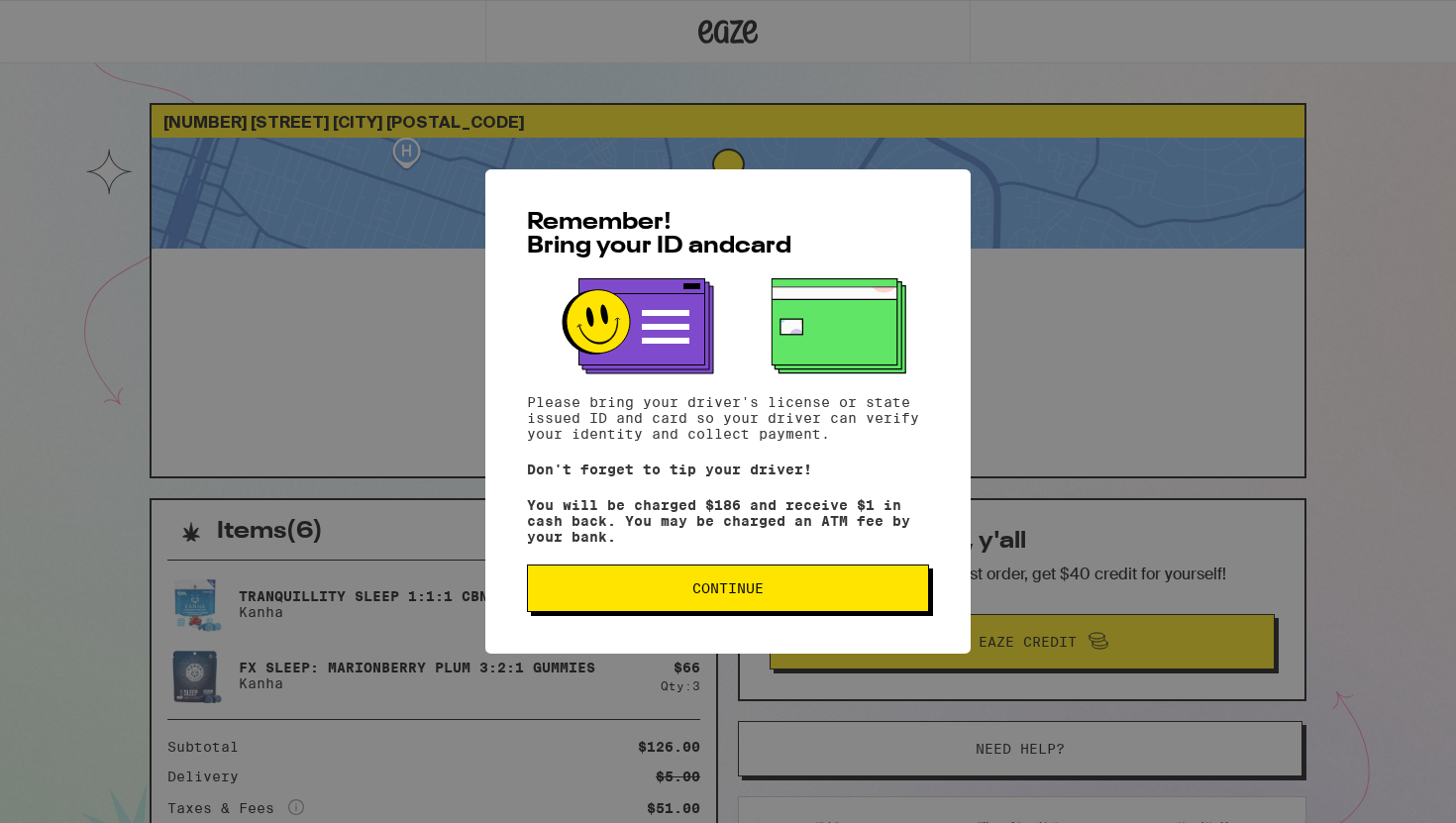 scroll, scrollTop: 0, scrollLeft: 0, axis: both 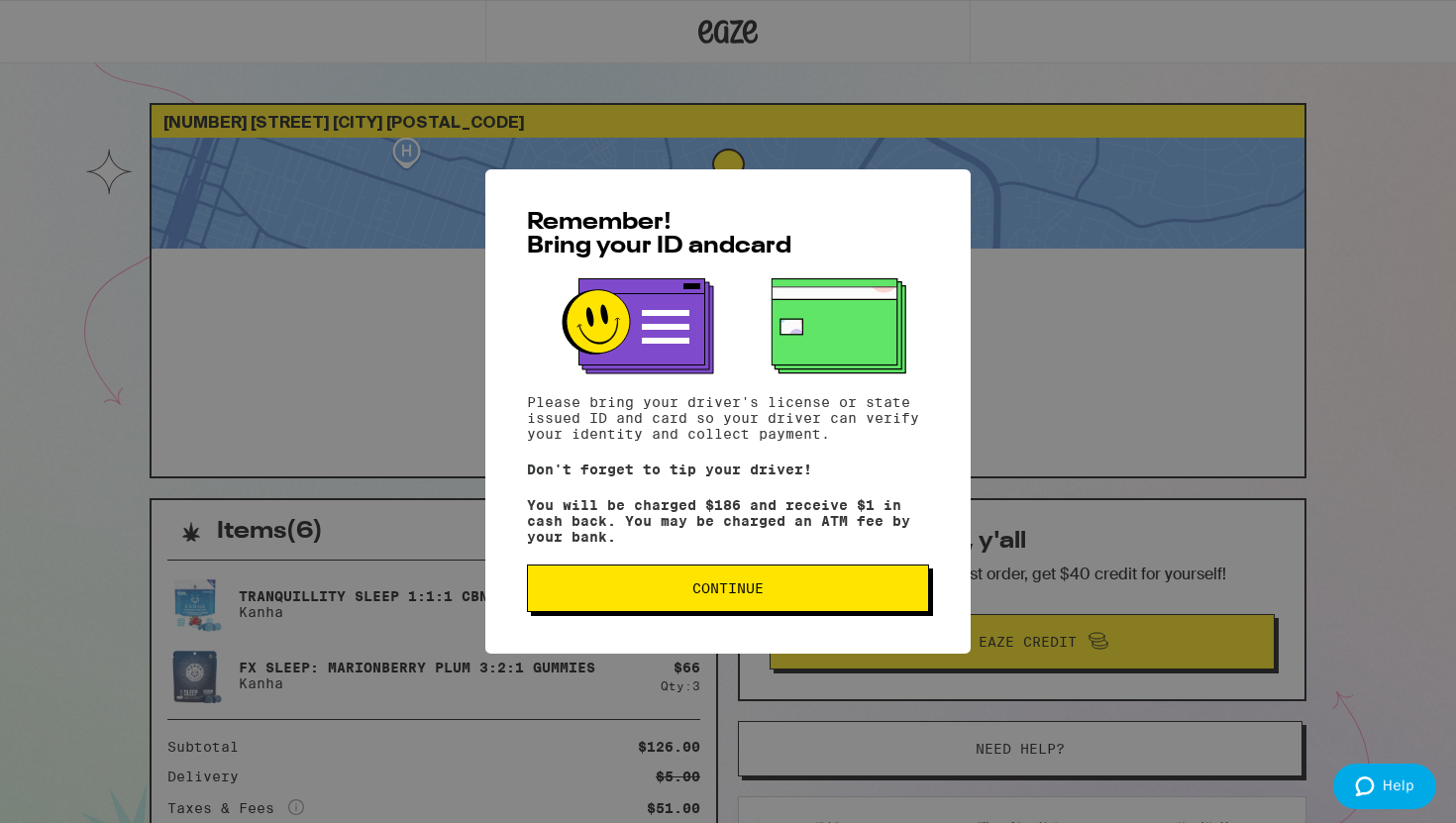 click on "Continue" at bounding box center (728, 588) 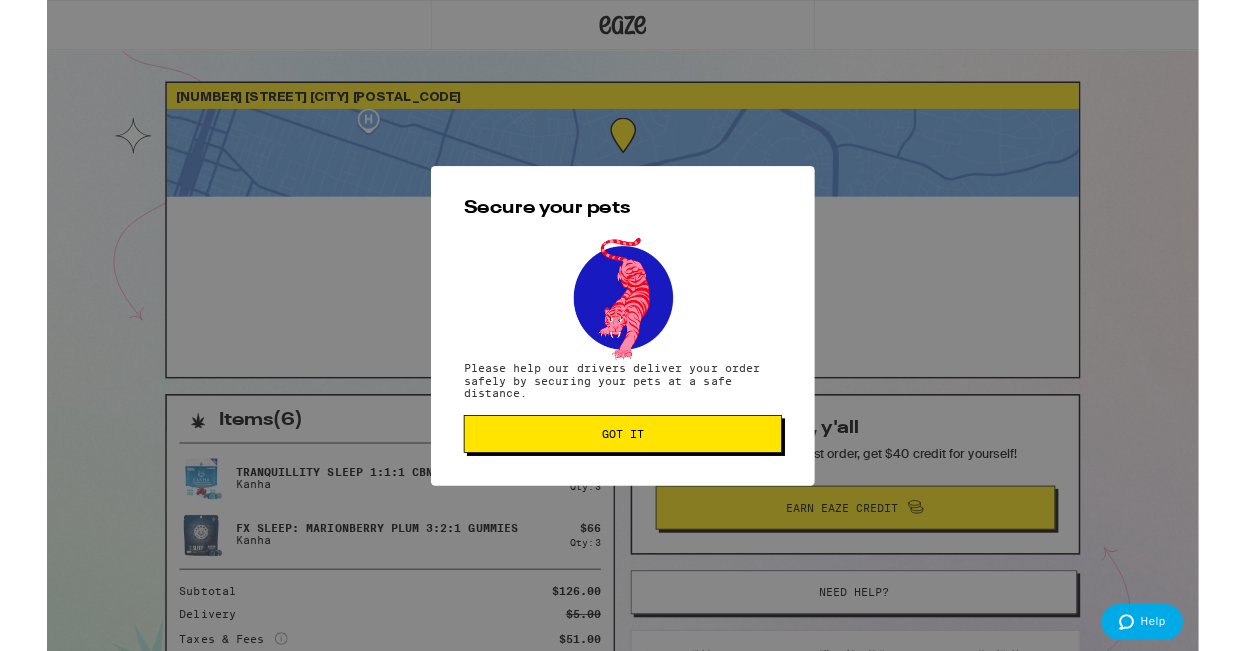 scroll, scrollTop: 0, scrollLeft: 0, axis: both 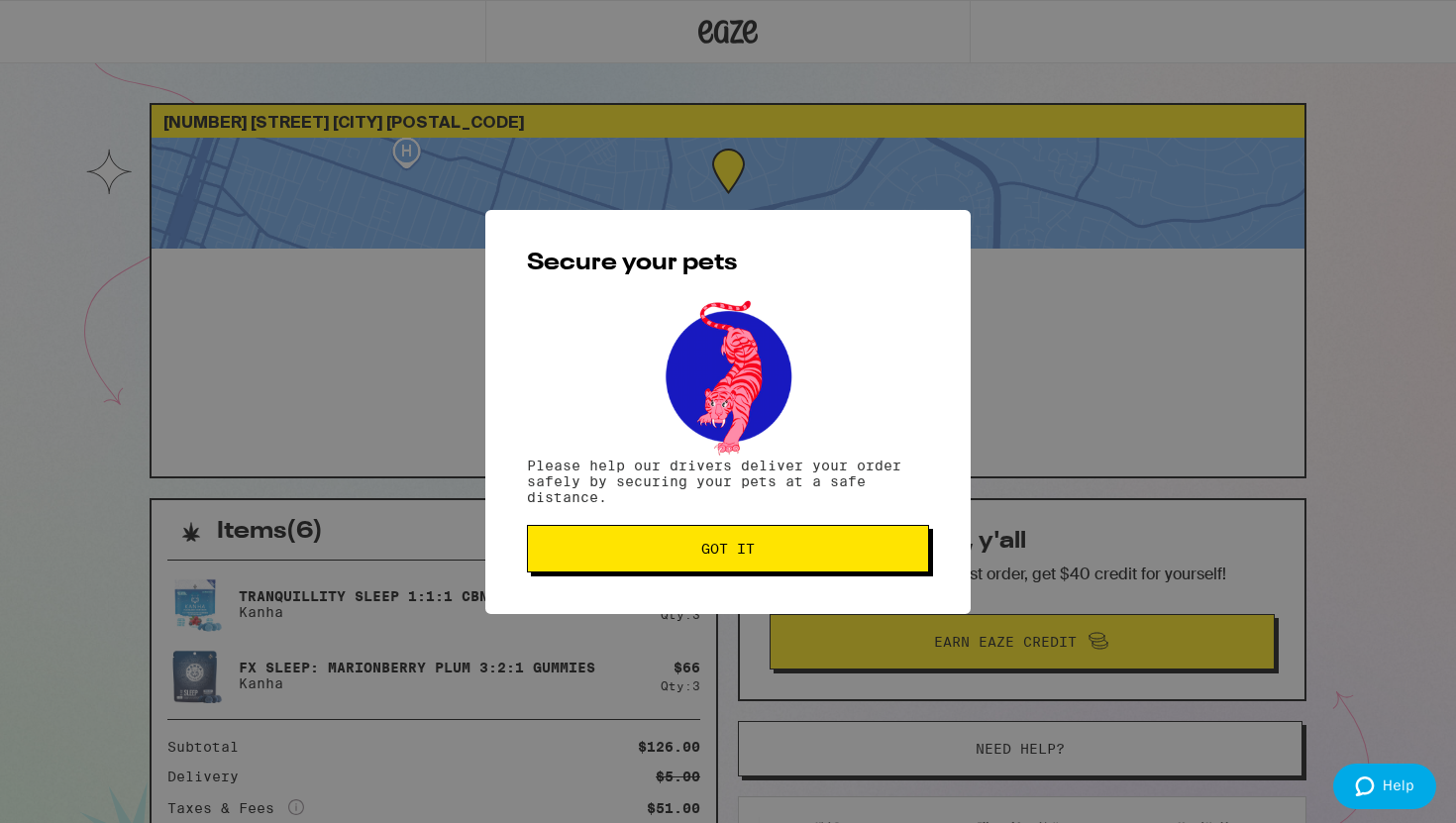 click on "Got it" at bounding box center [728, 549] 